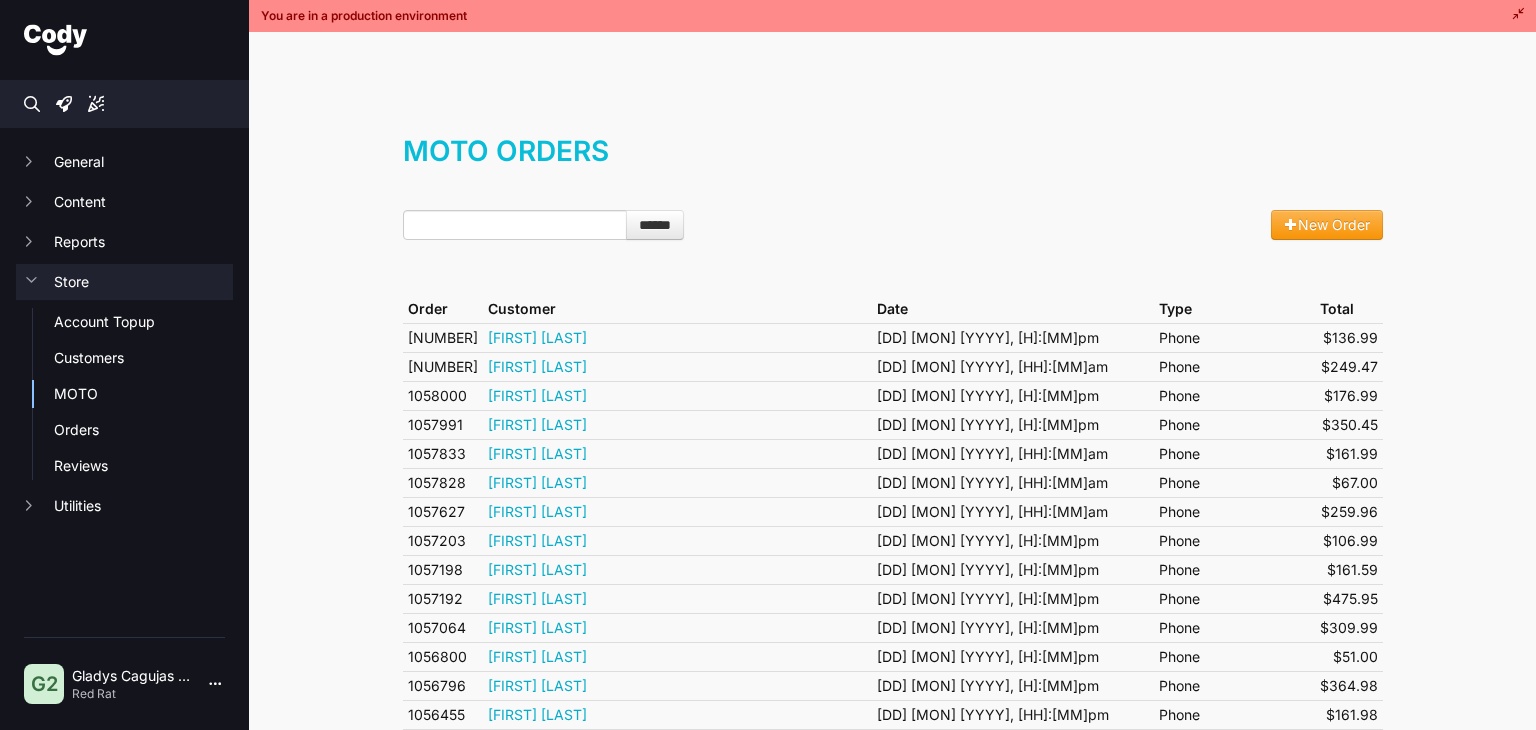 scroll, scrollTop: 0, scrollLeft: 0, axis: both 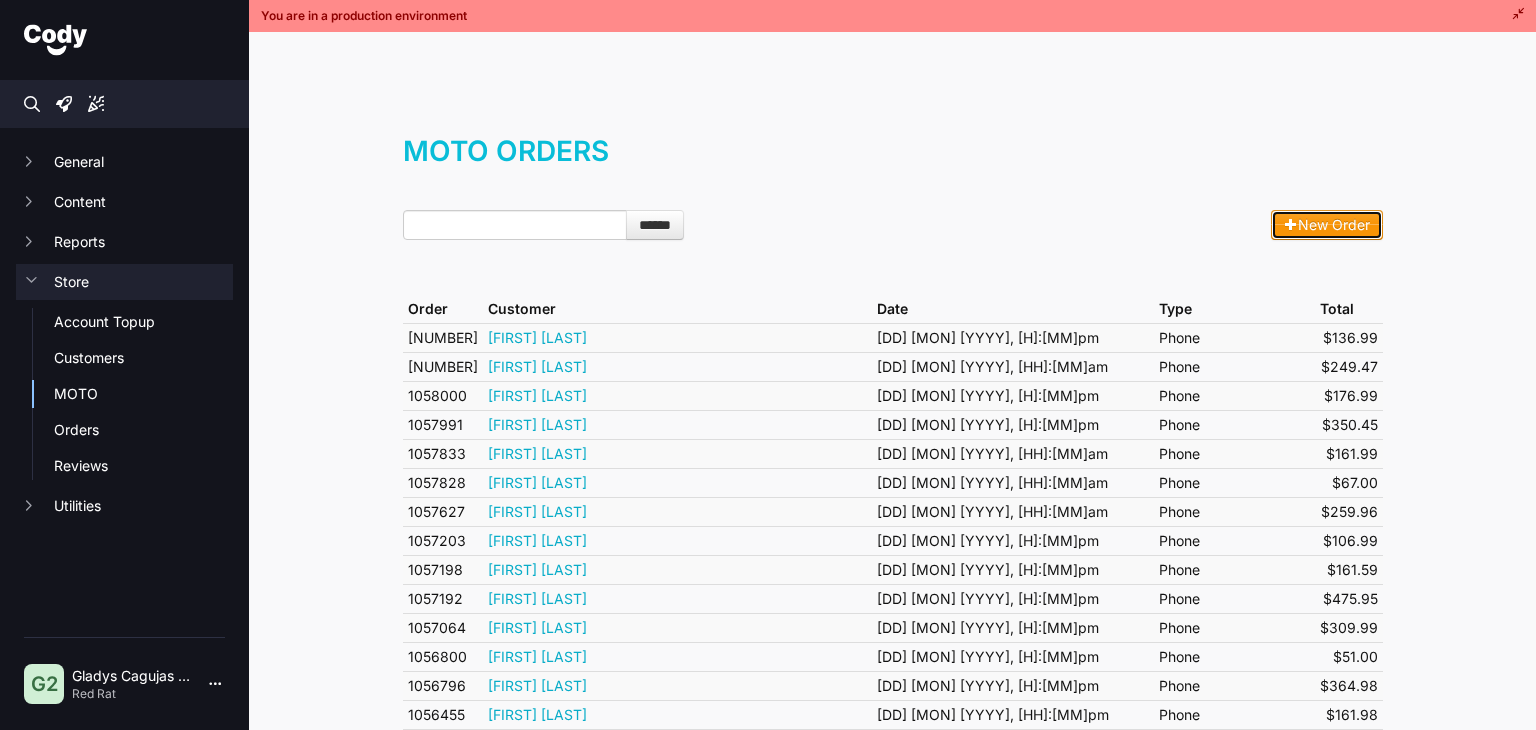 click on "New Order" at bounding box center [1327, 225] 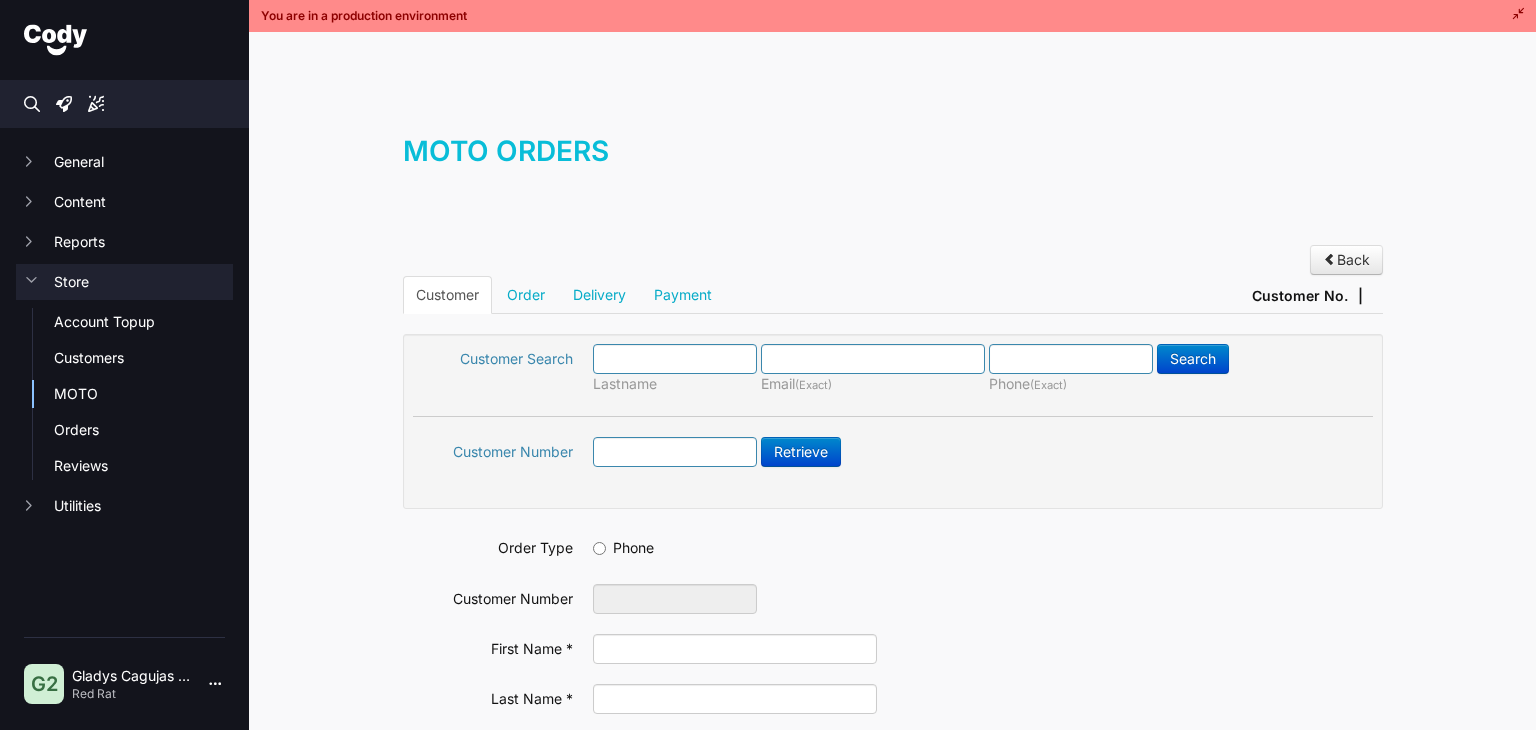 scroll, scrollTop: 0, scrollLeft: 0, axis: both 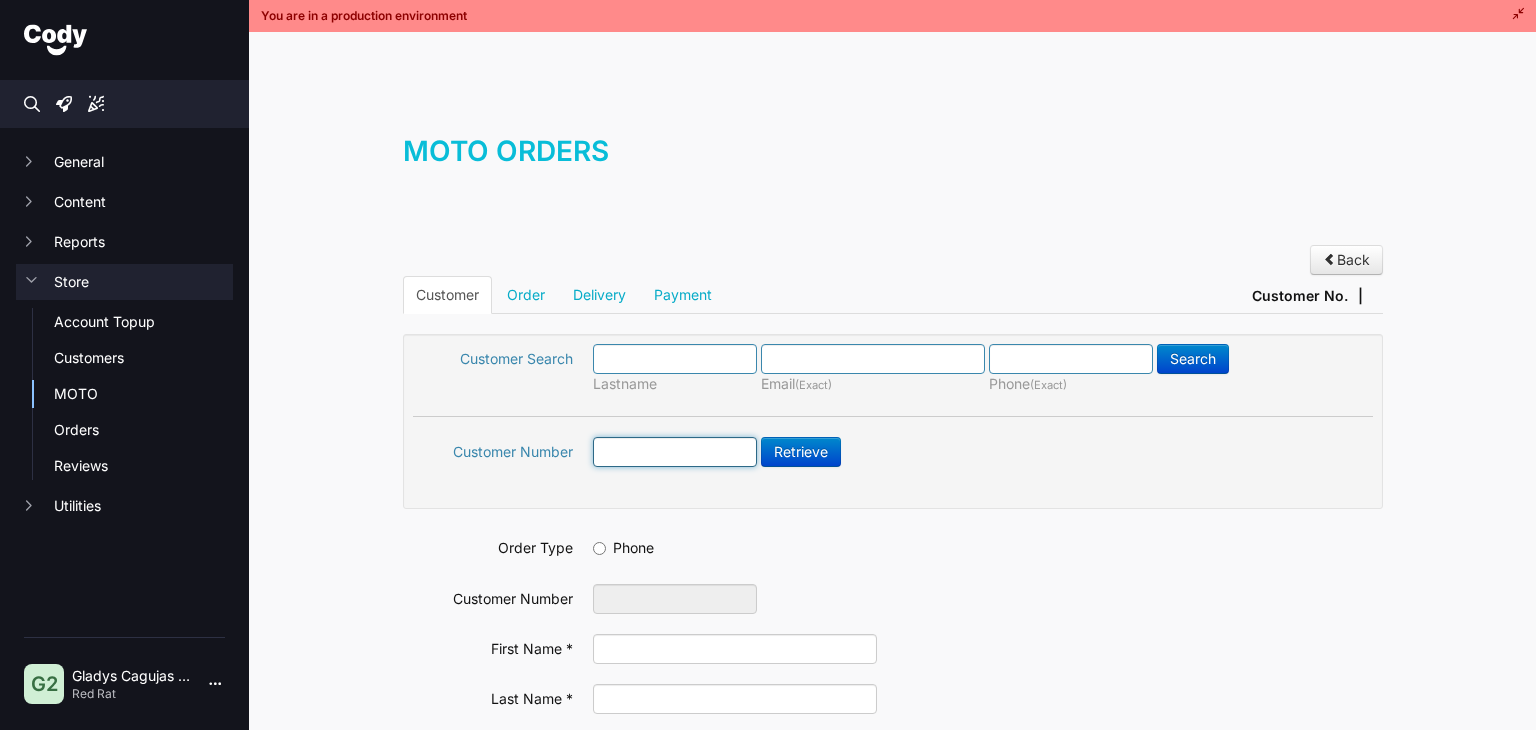 click at bounding box center (675, 452) 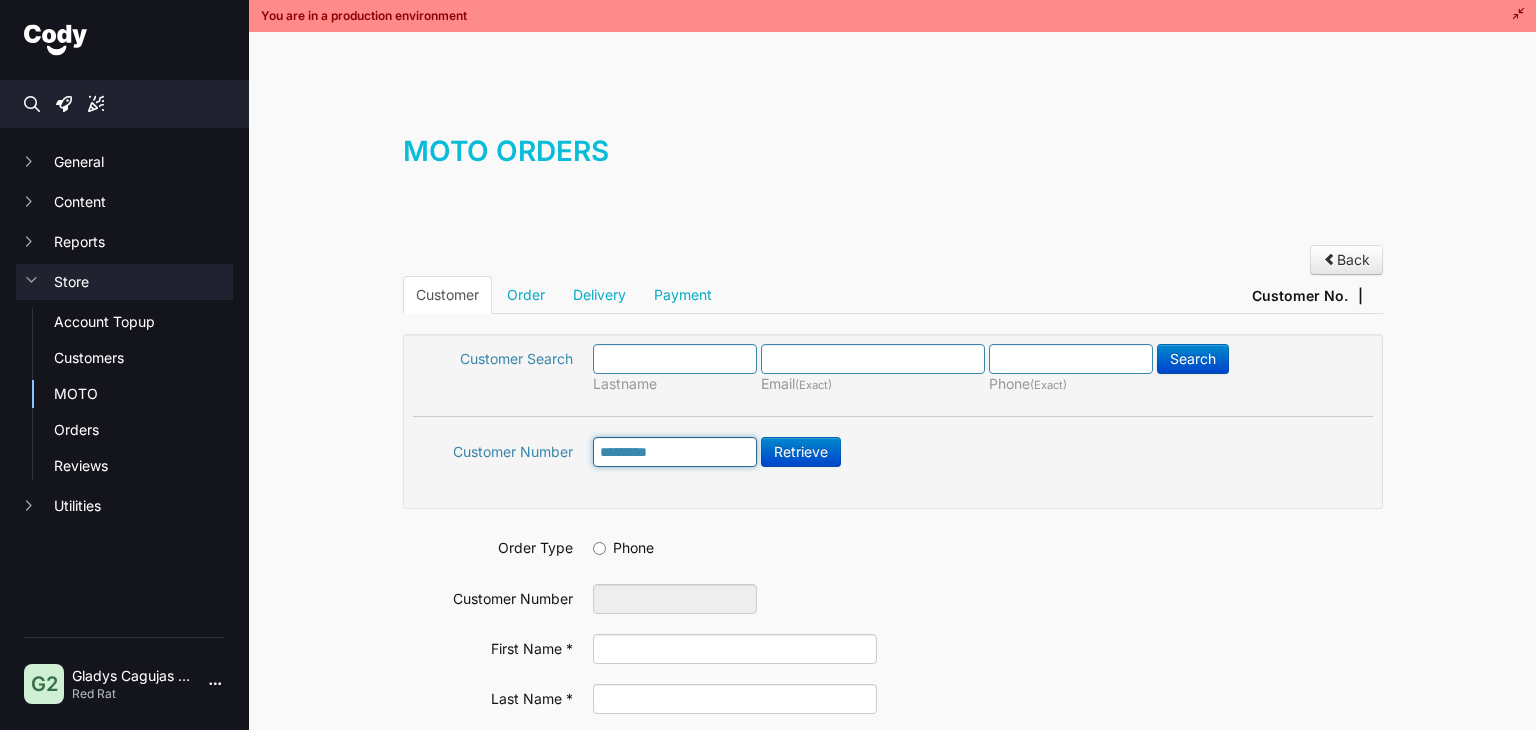 type on "****" 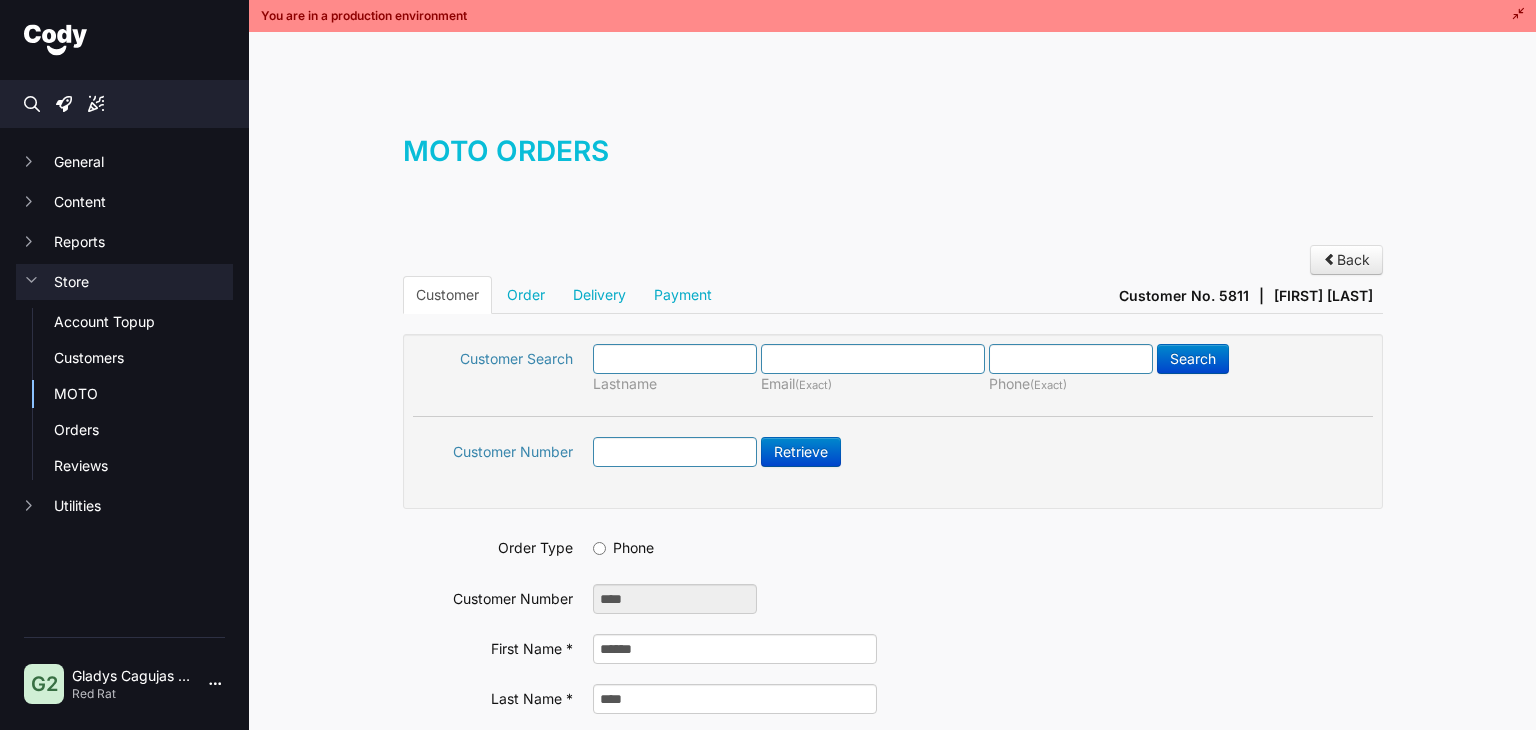 scroll, scrollTop: 0, scrollLeft: 0, axis: both 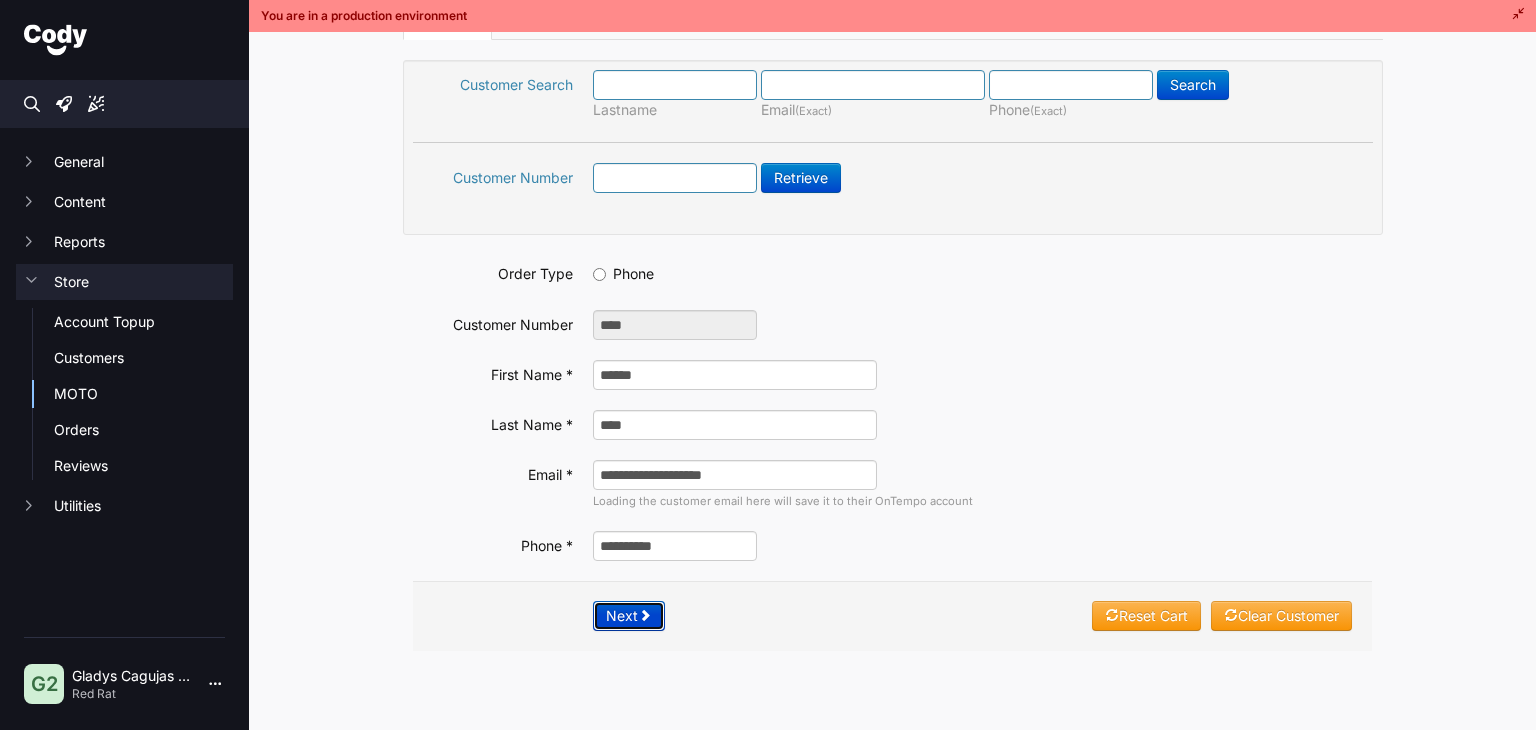 click on "Next" at bounding box center (629, 616) 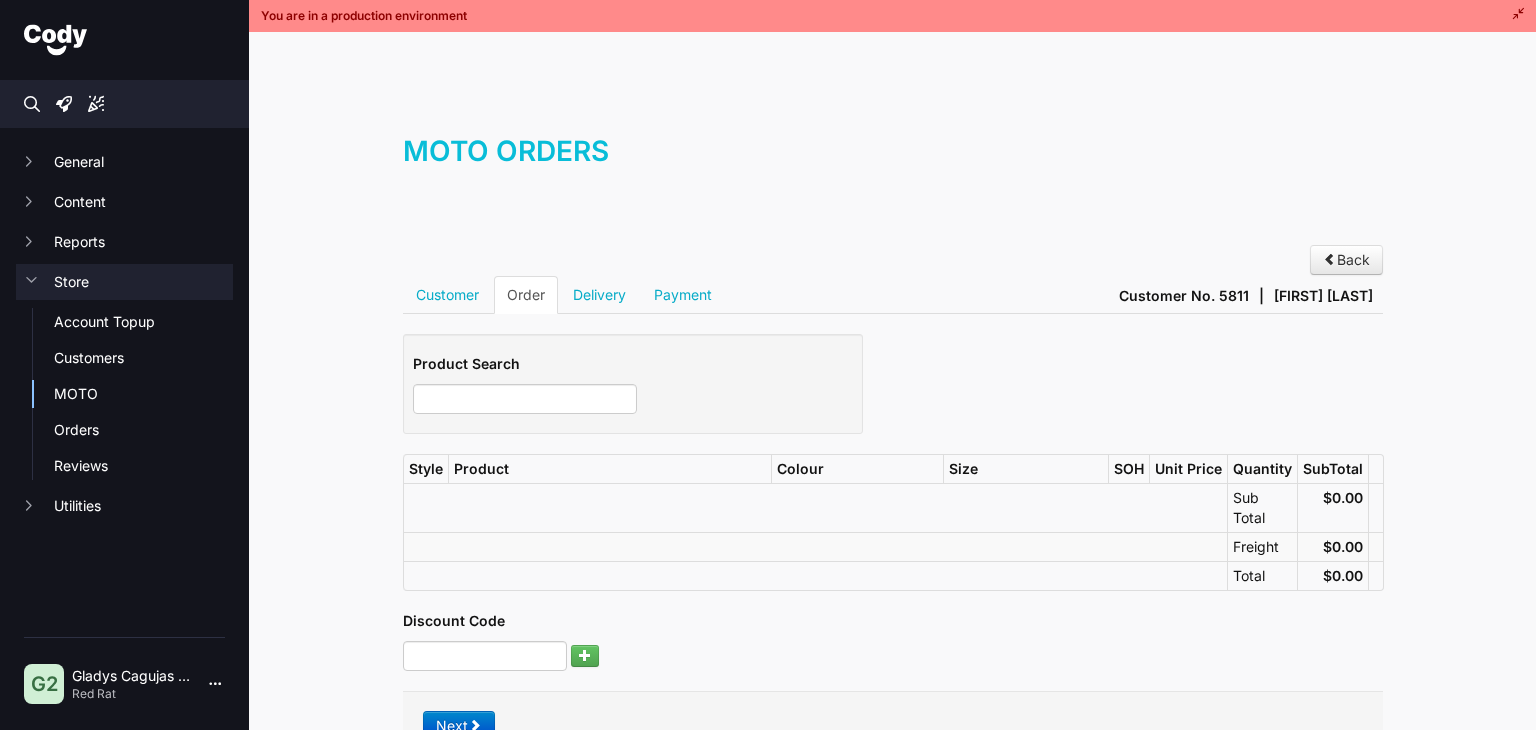 scroll, scrollTop: 0, scrollLeft: 0, axis: both 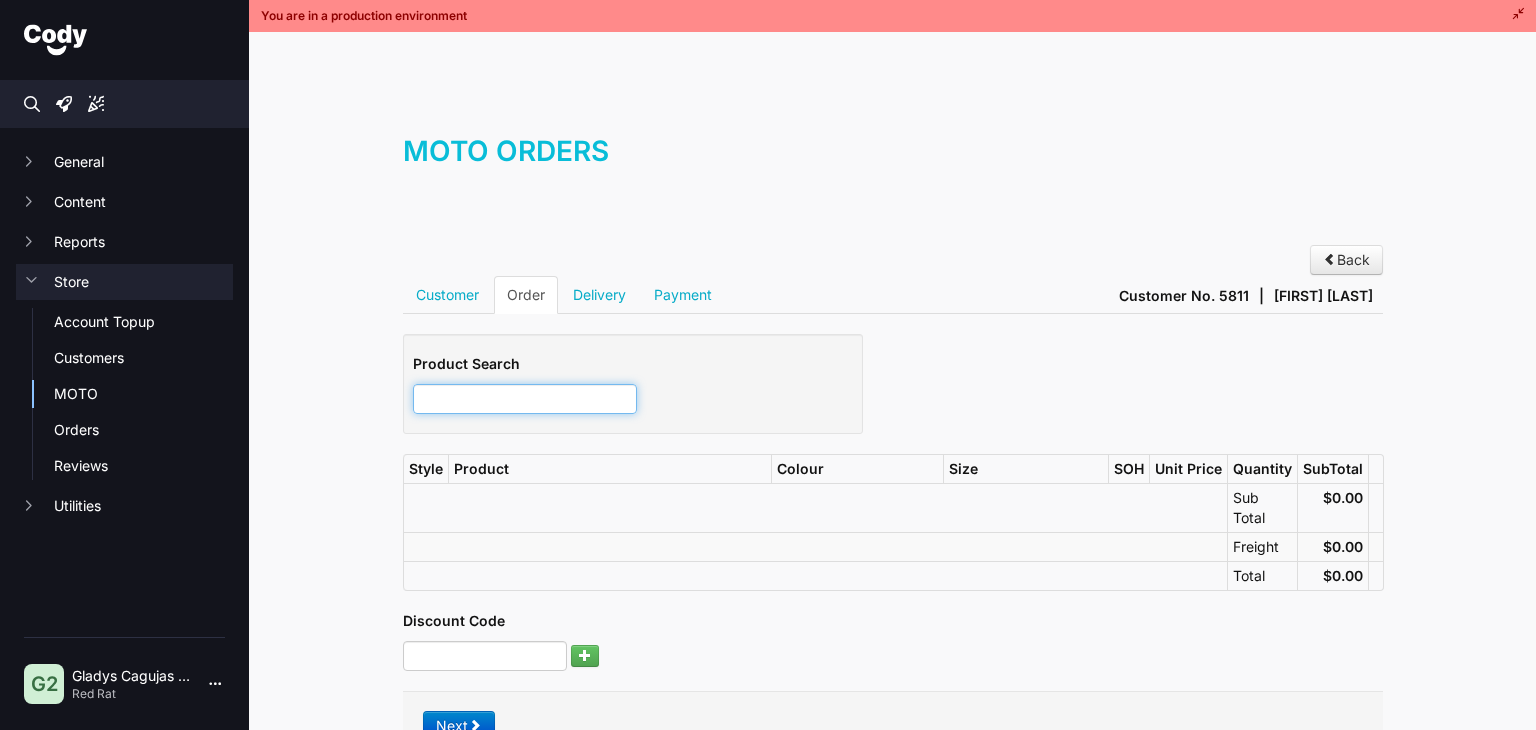 click at bounding box center [525, 399] 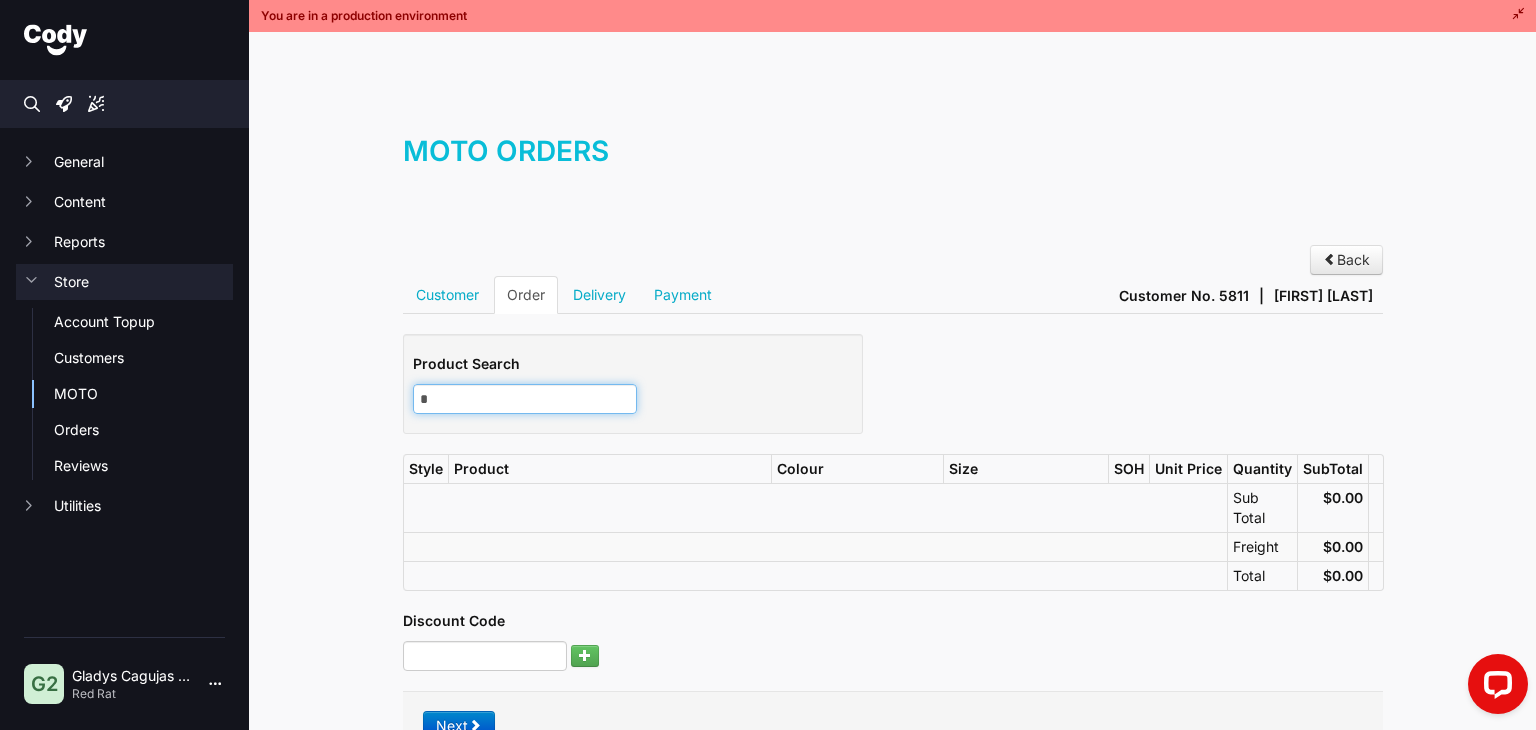 scroll, scrollTop: 0, scrollLeft: 0, axis: both 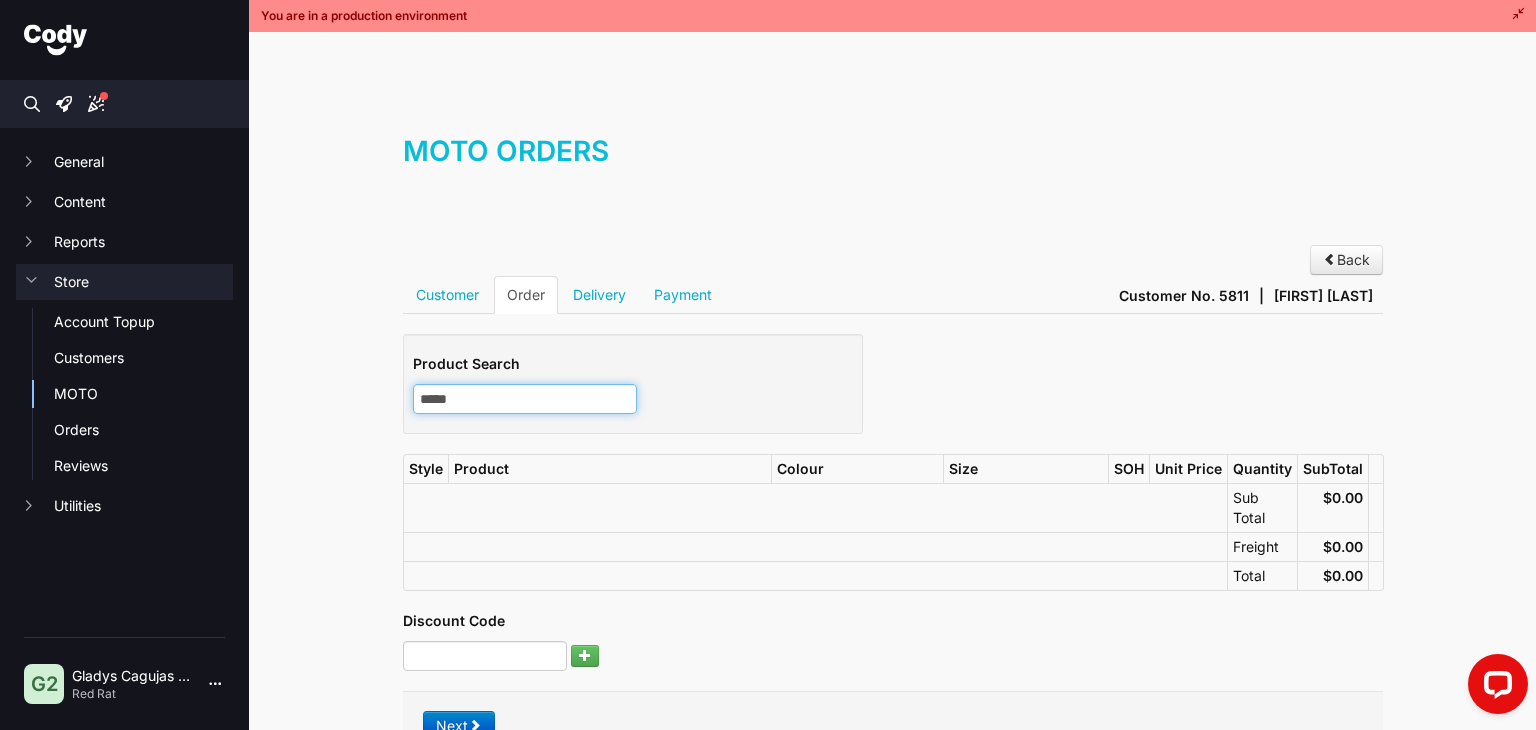 type on "*****" 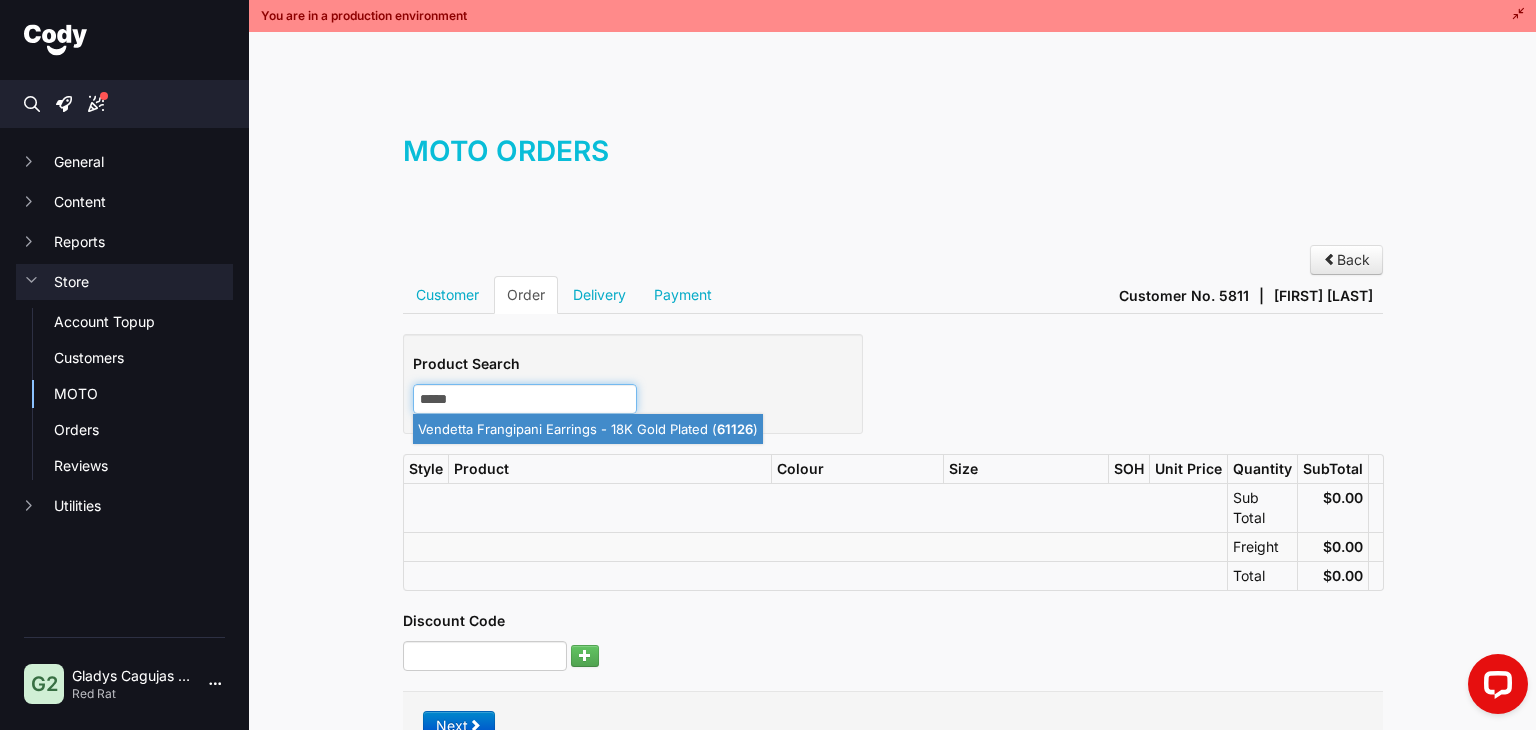 click on "Vendetta Frangipani Earrings - 18K Gold Plated ( 61126 )" at bounding box center (588, 429) 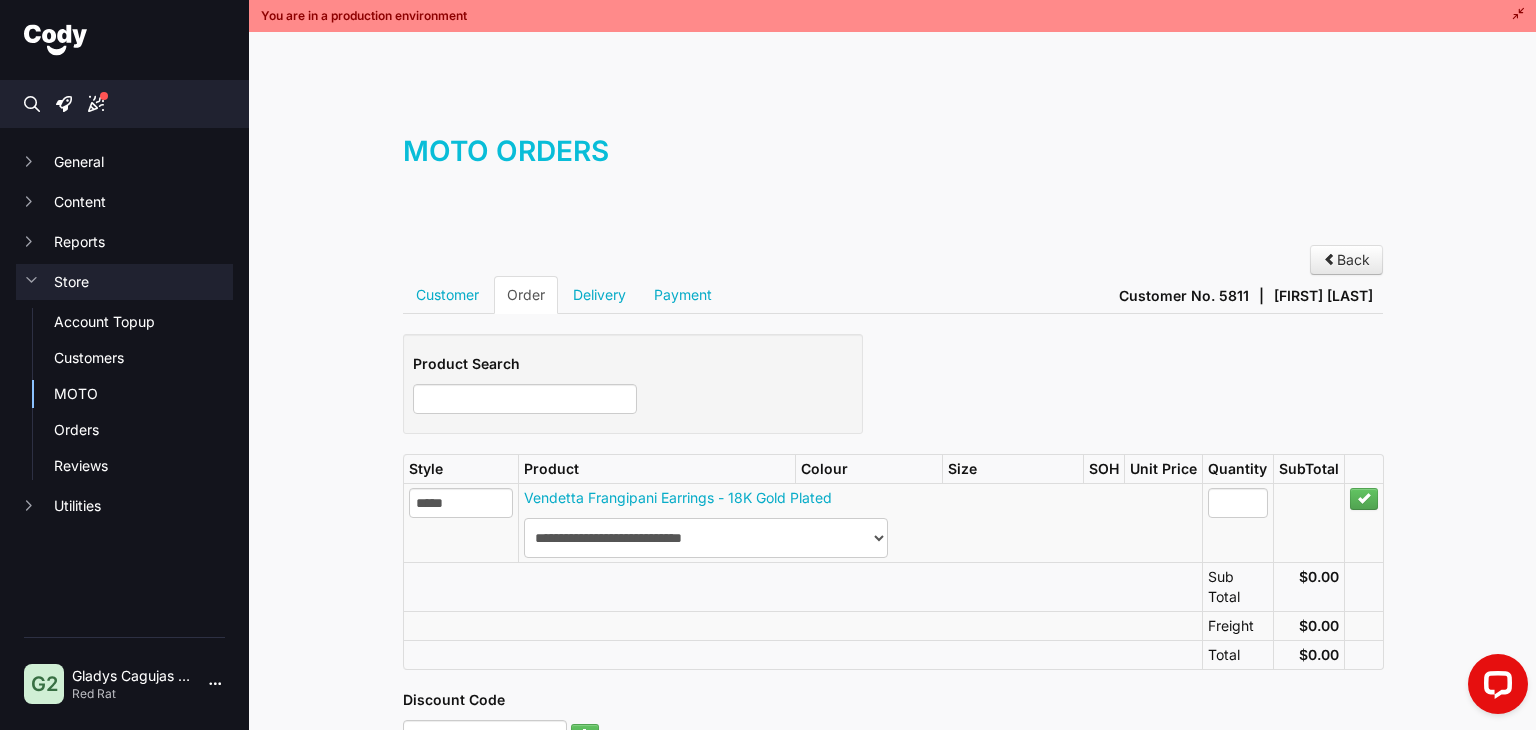 click at bounding box center (802, 586) 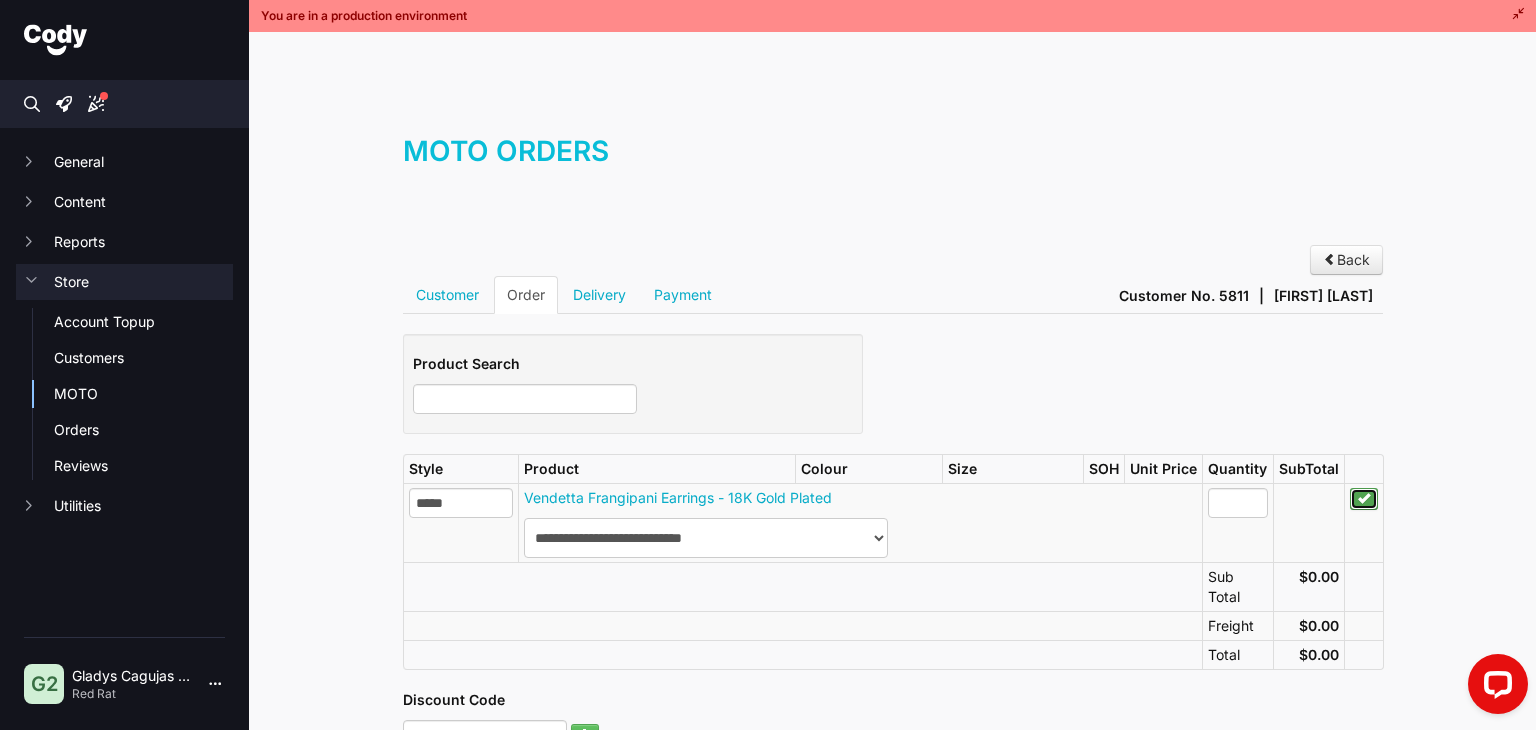 click at bounding box center [1364, 498] 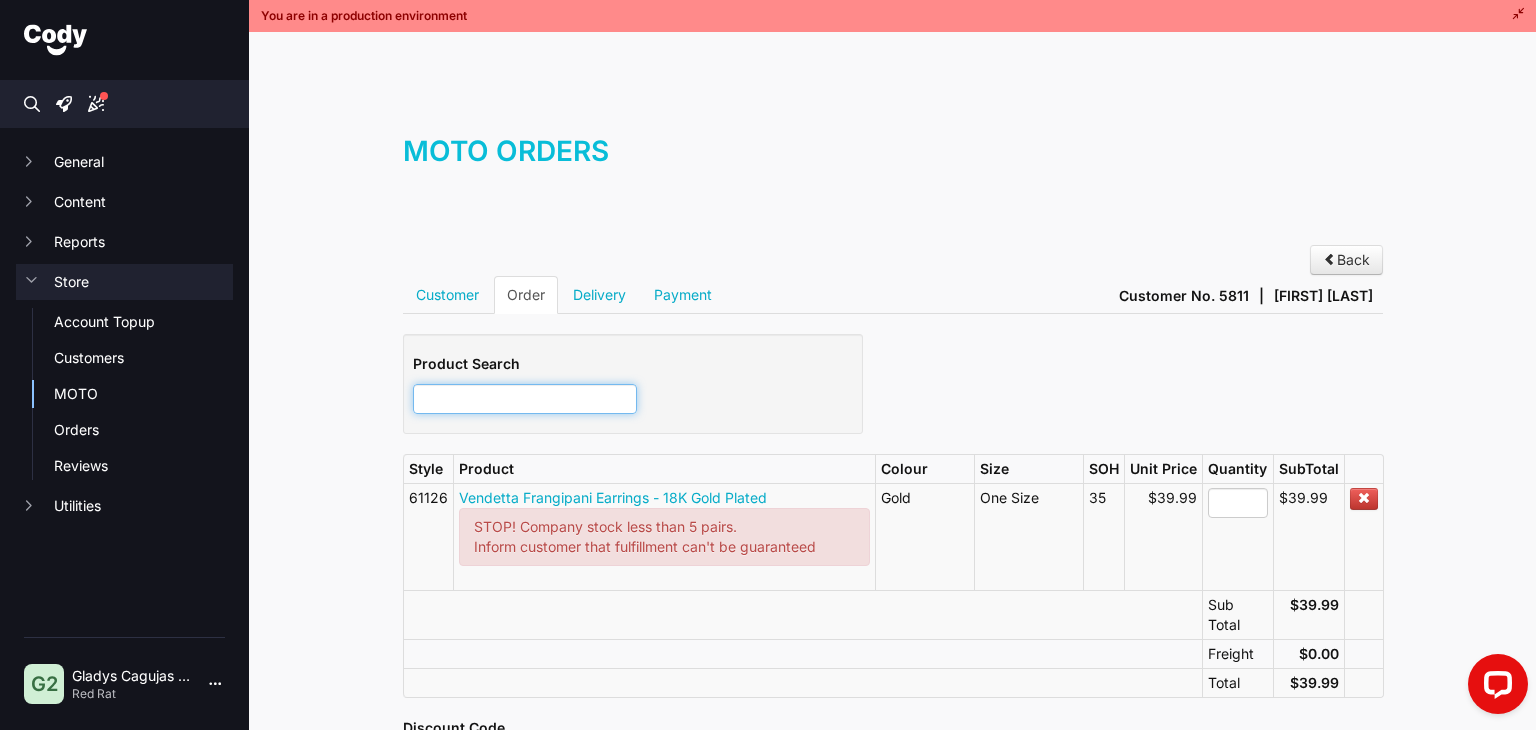 click at bounding box center [525, 399] 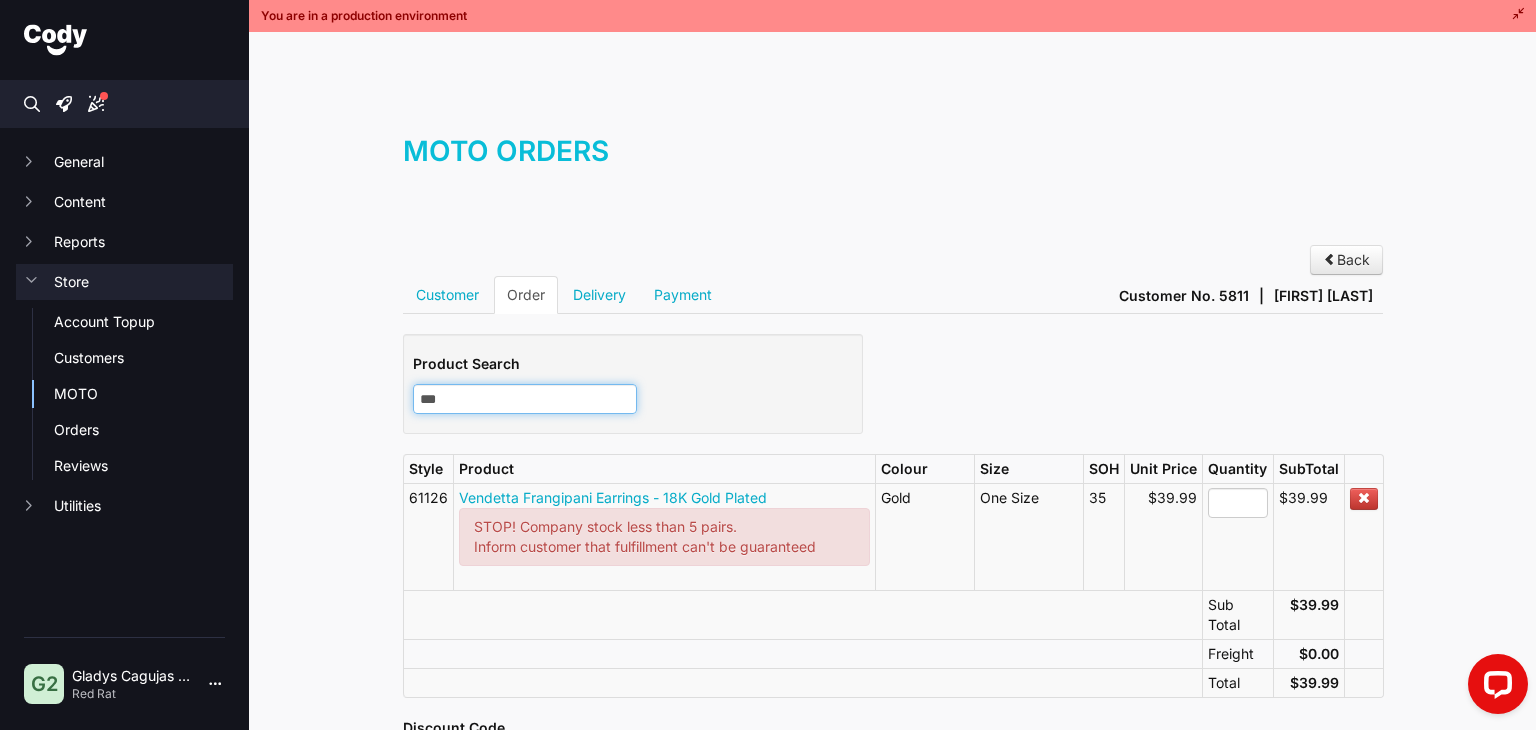 type on "****" 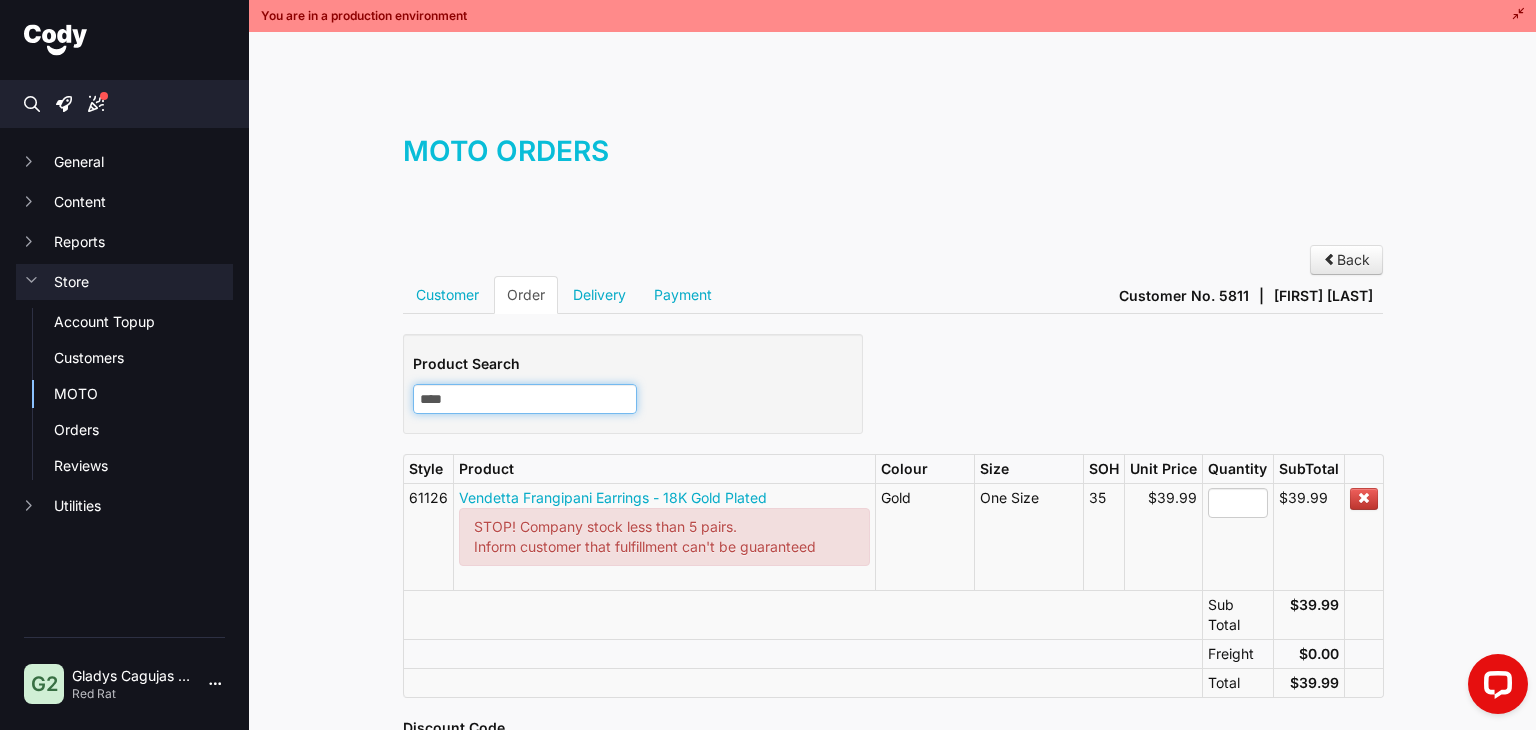 type on "****" 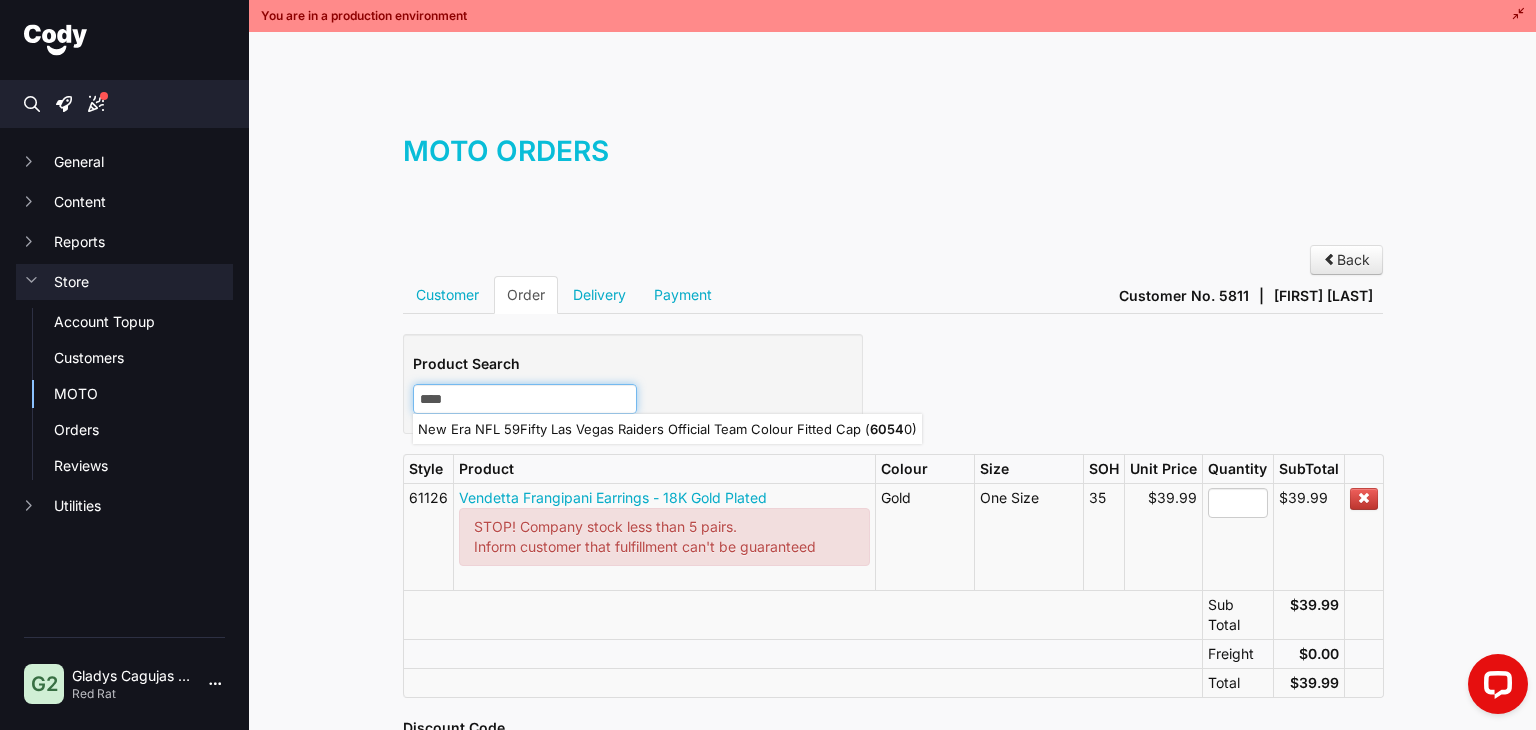 type 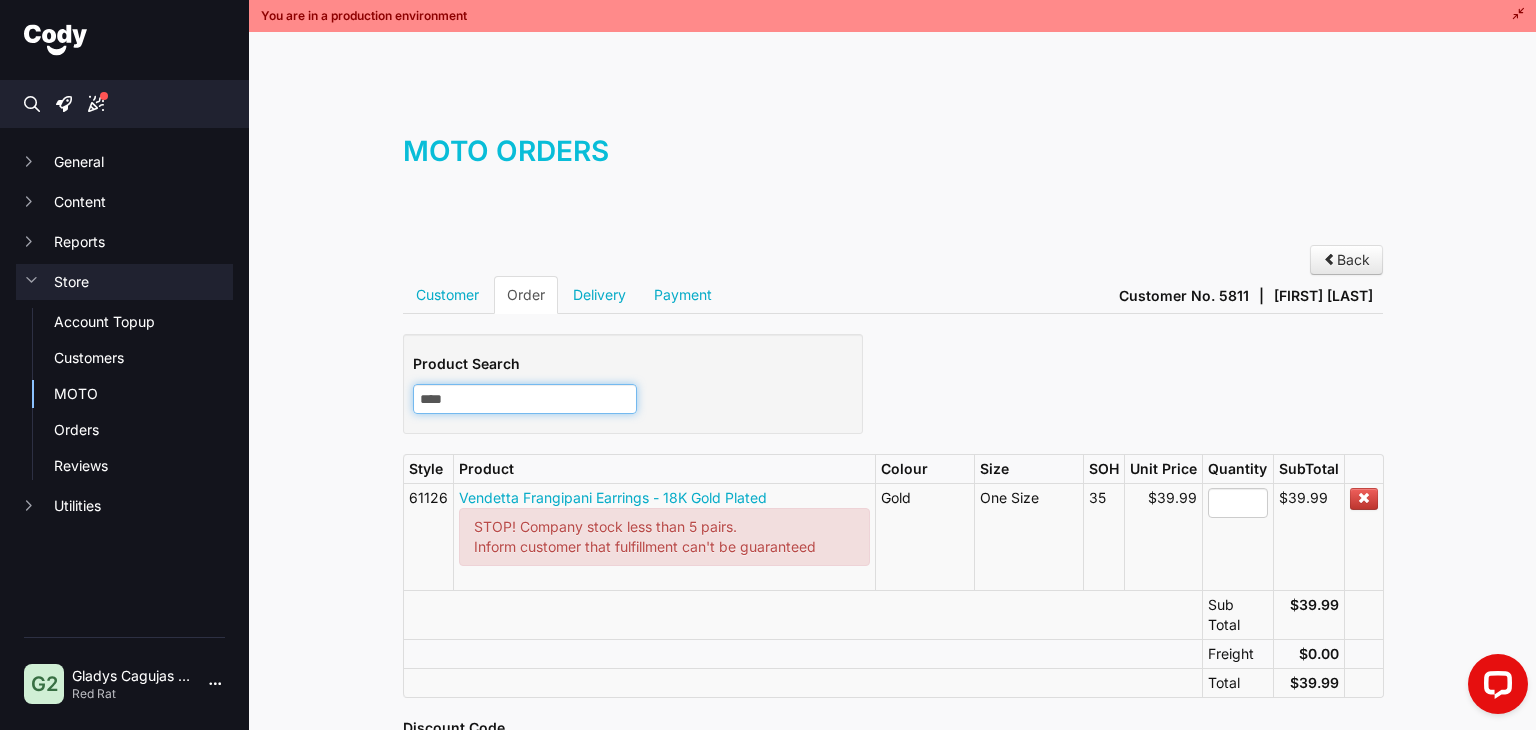 type on "*****" 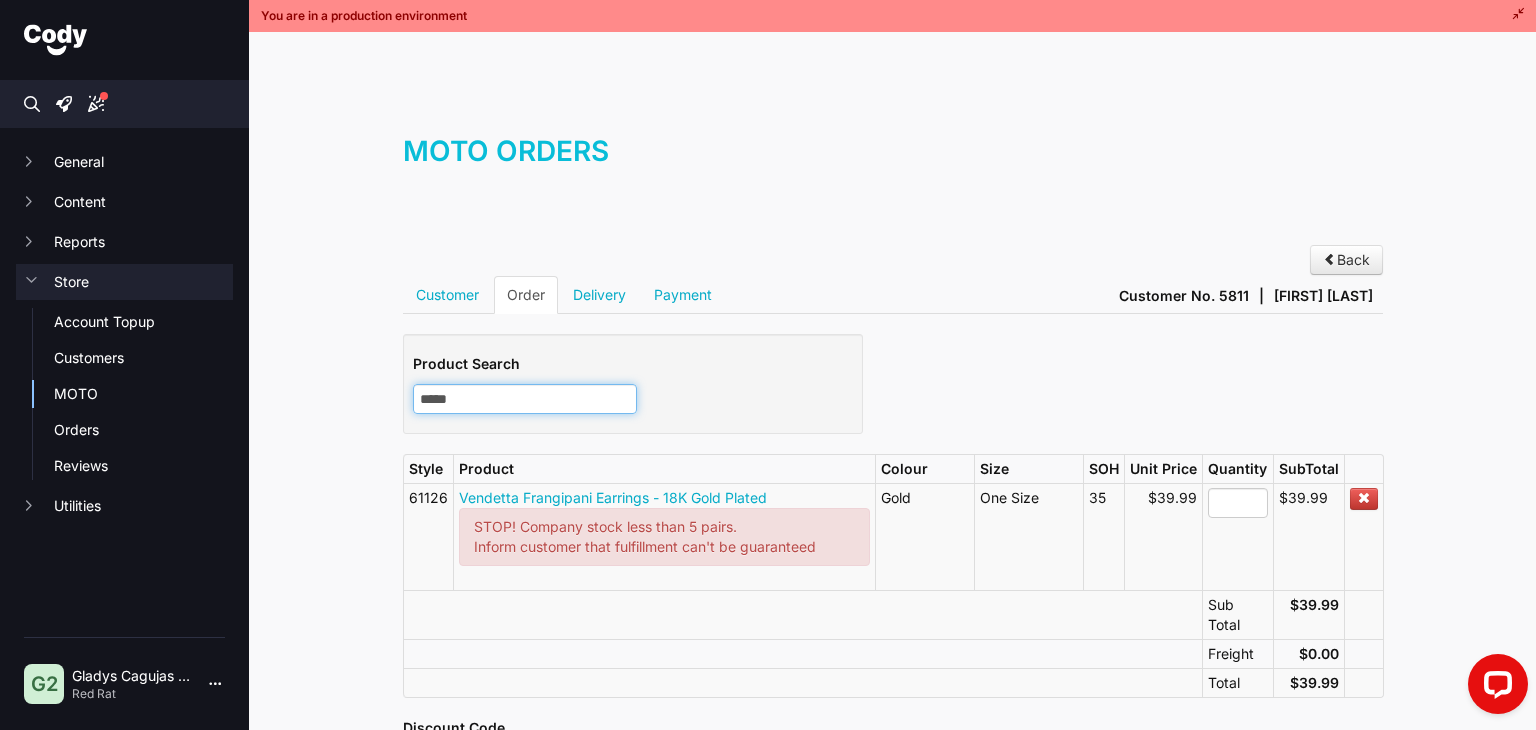 type on "*****" 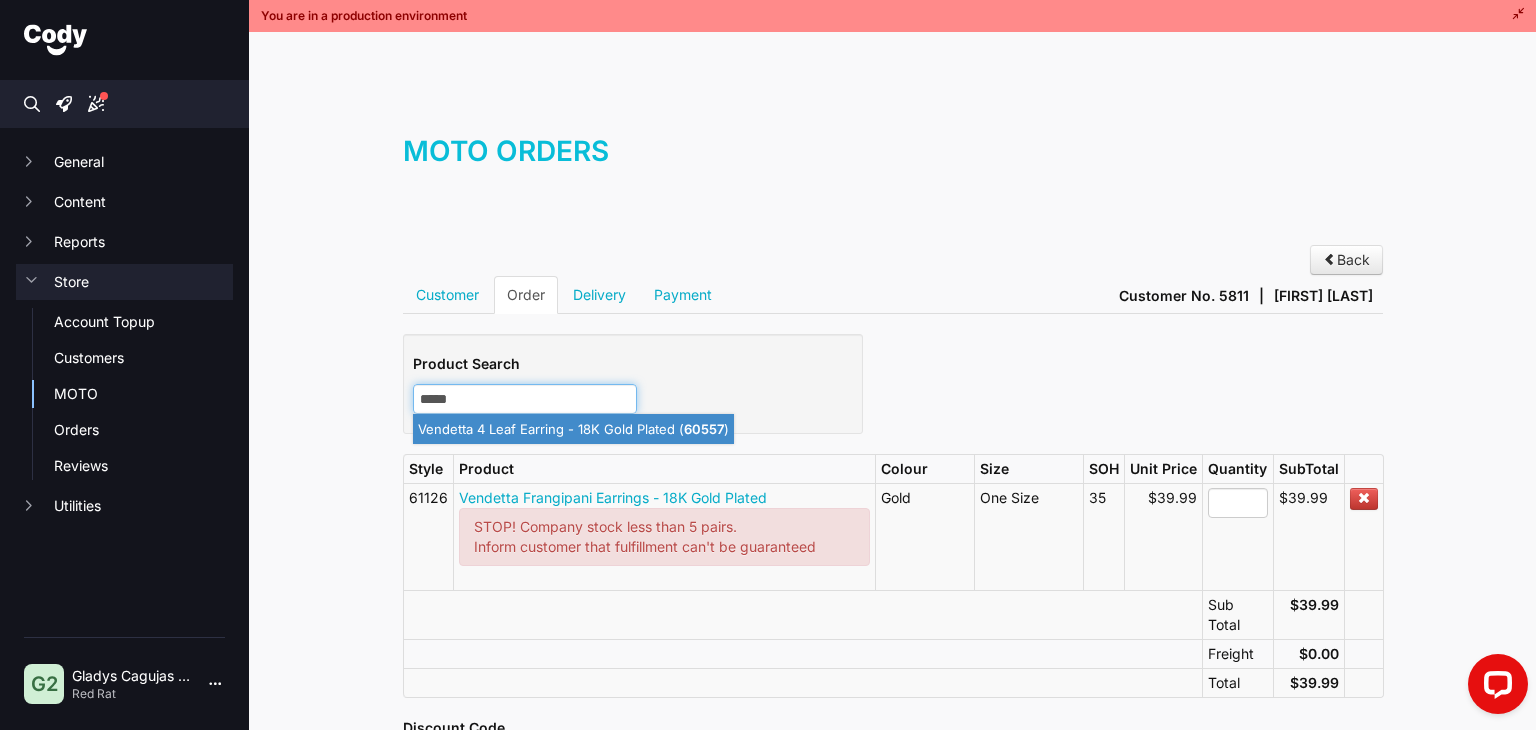 click on "Vendetta 4 Leaf Earring - 18K Gold Plated ( 60557 )" at bounding box center [573, 429] 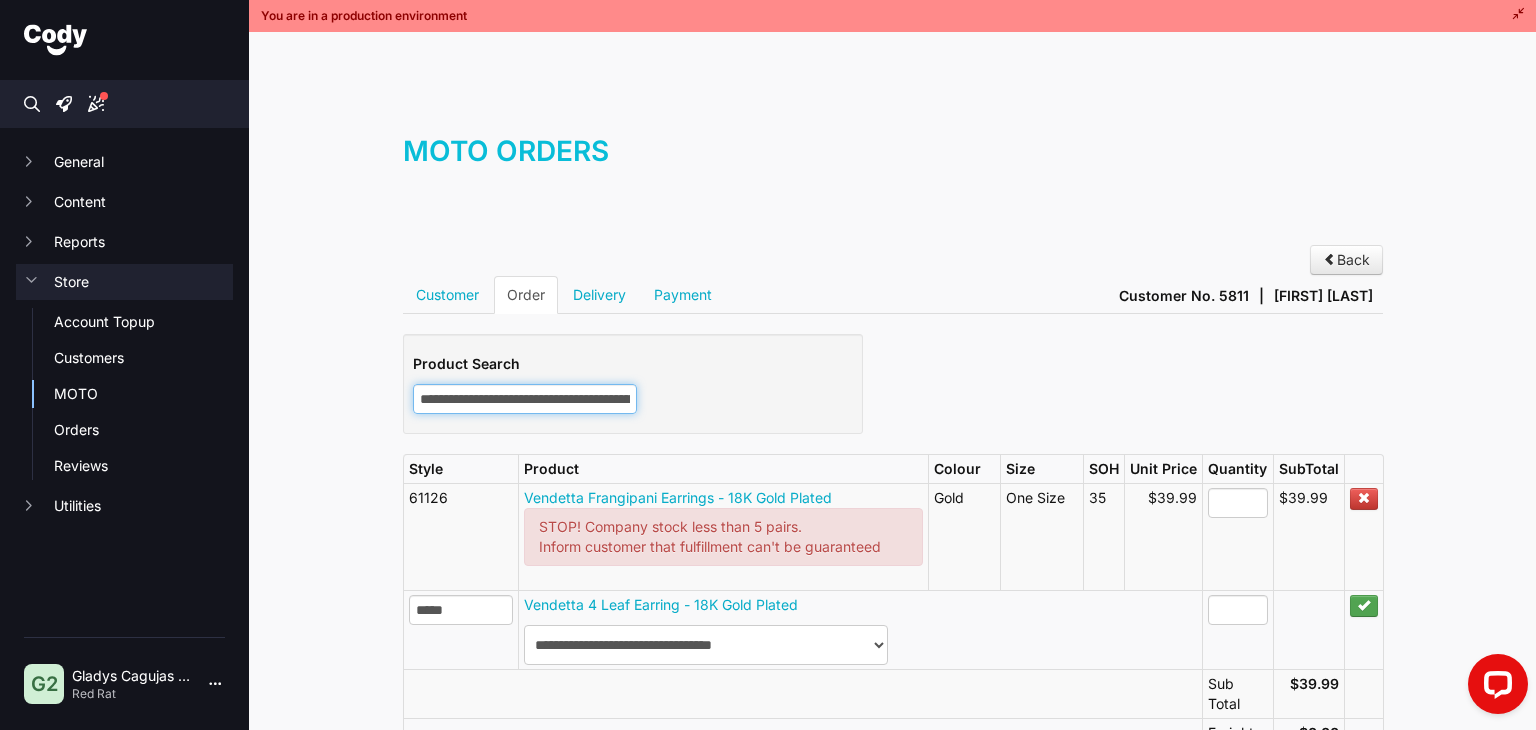 type on "**********" 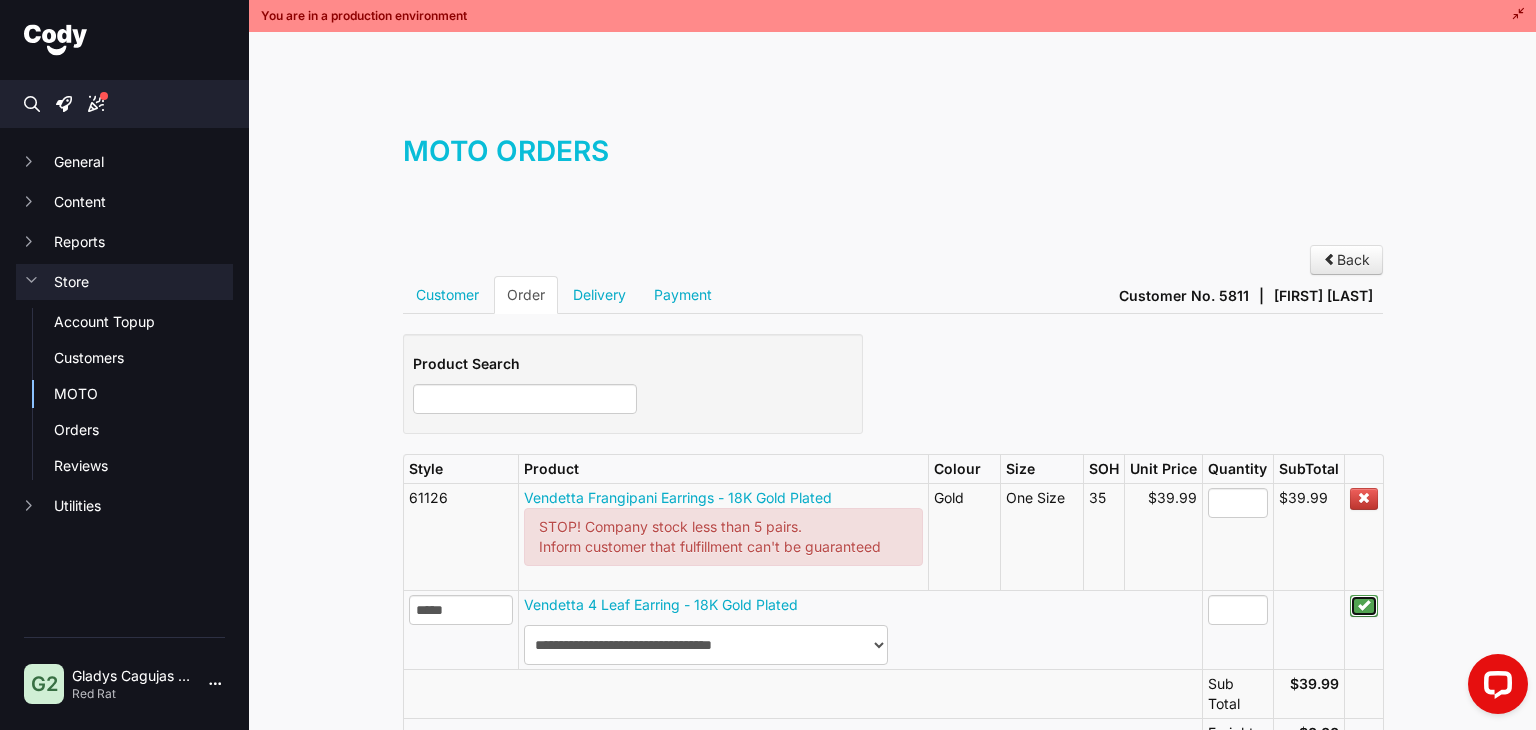 click at bounding box center (1364, 606) 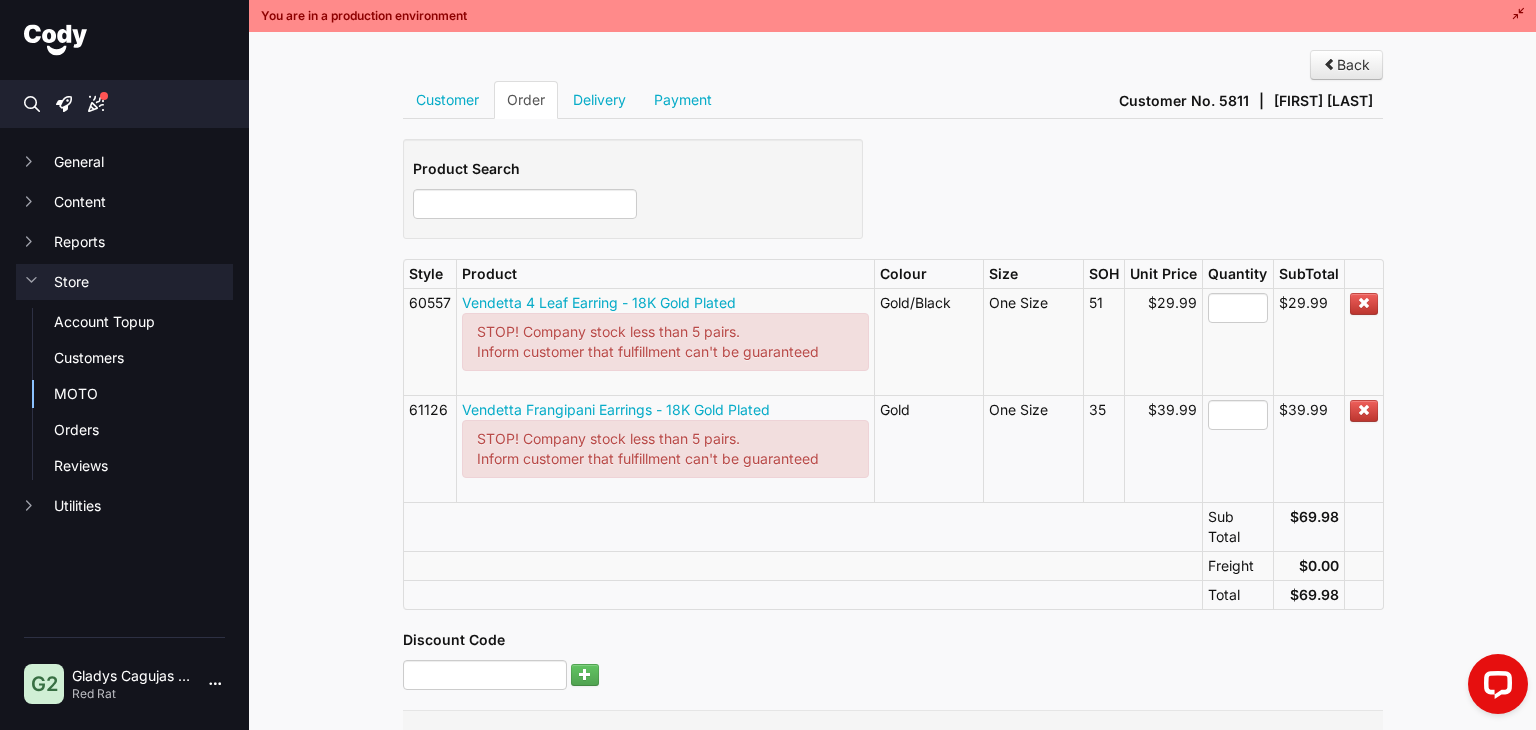scroll, scrollTop: 200, scrollLeft: 0, axis: vertical 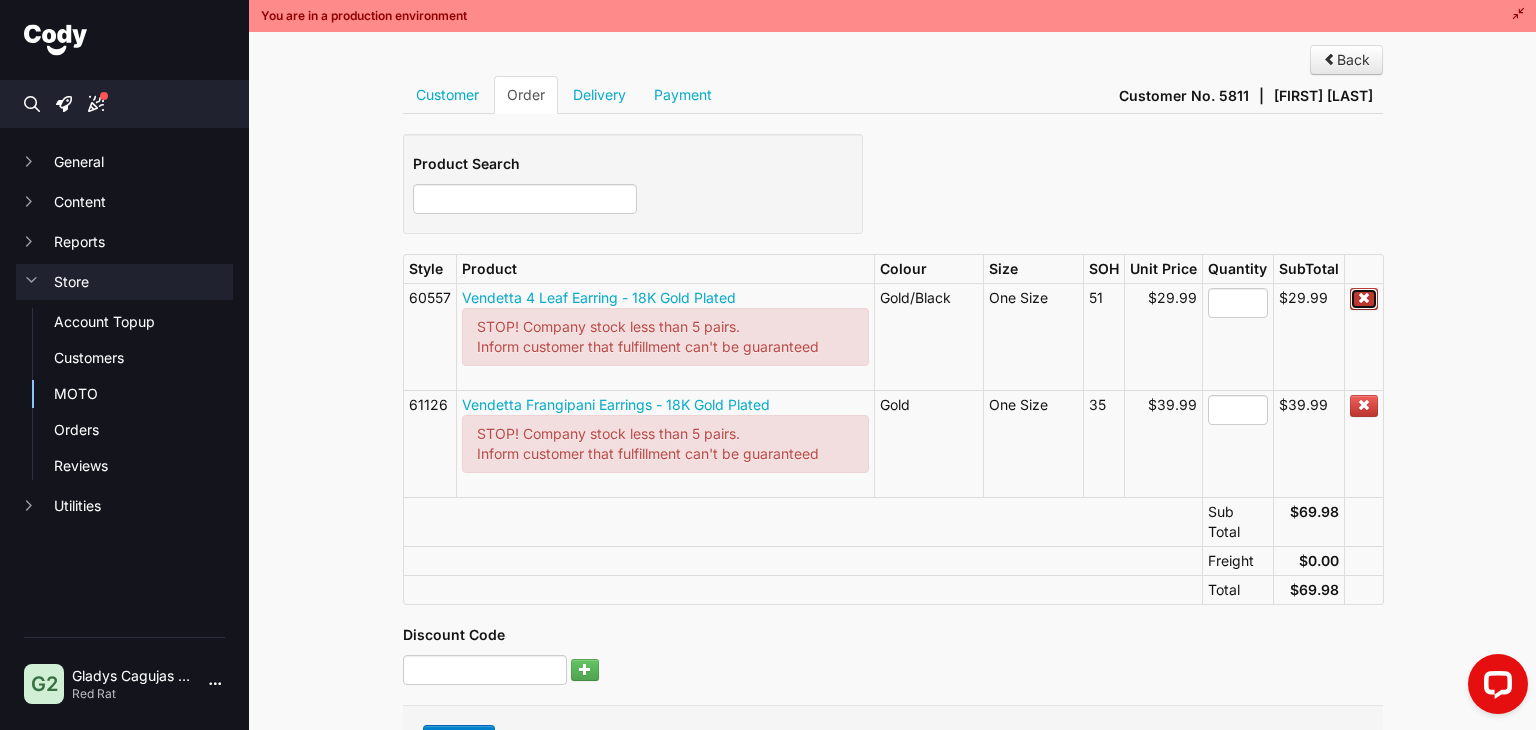 click at bounding box center (1364, 299) 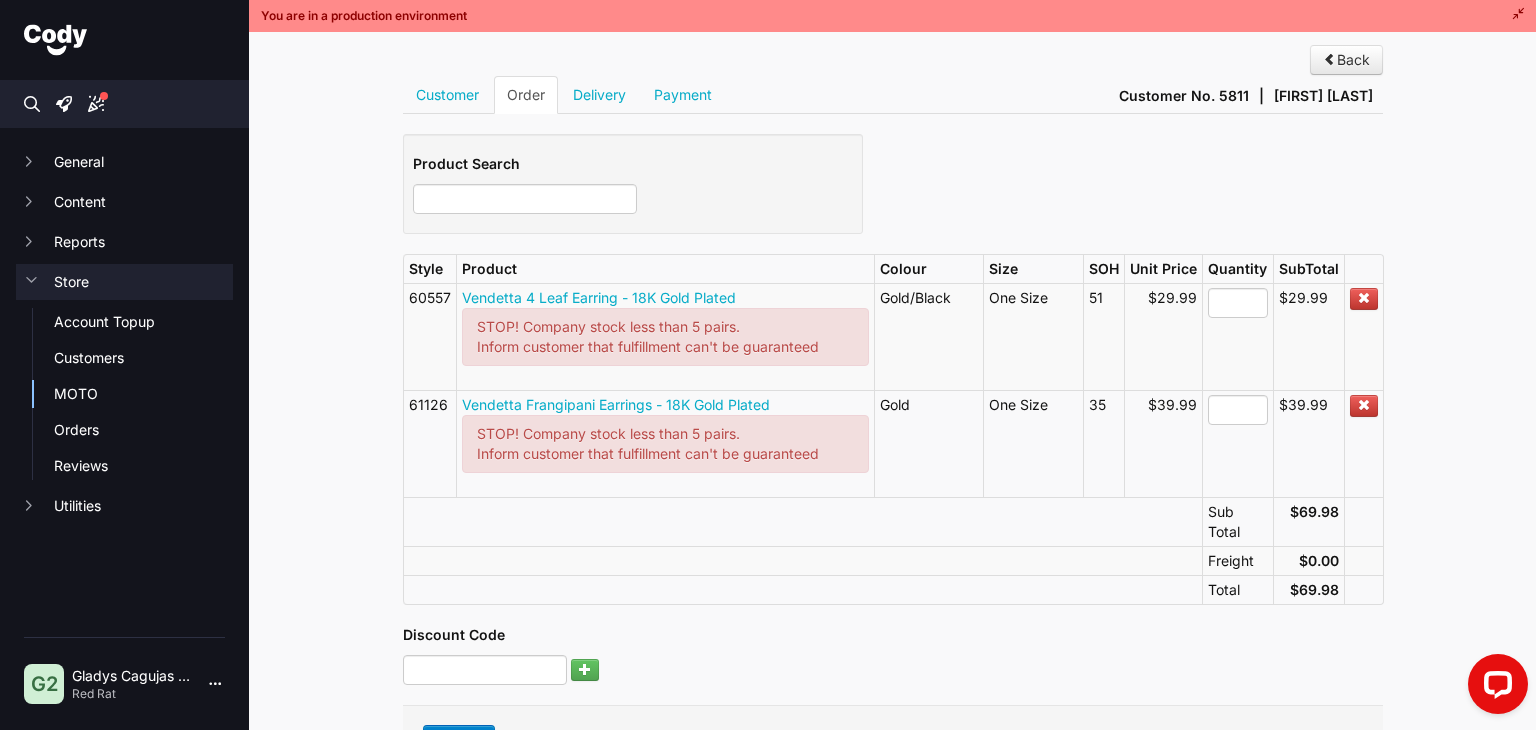 scroll, scrollTop: 198, scrollLeft: 0, axis: vertical 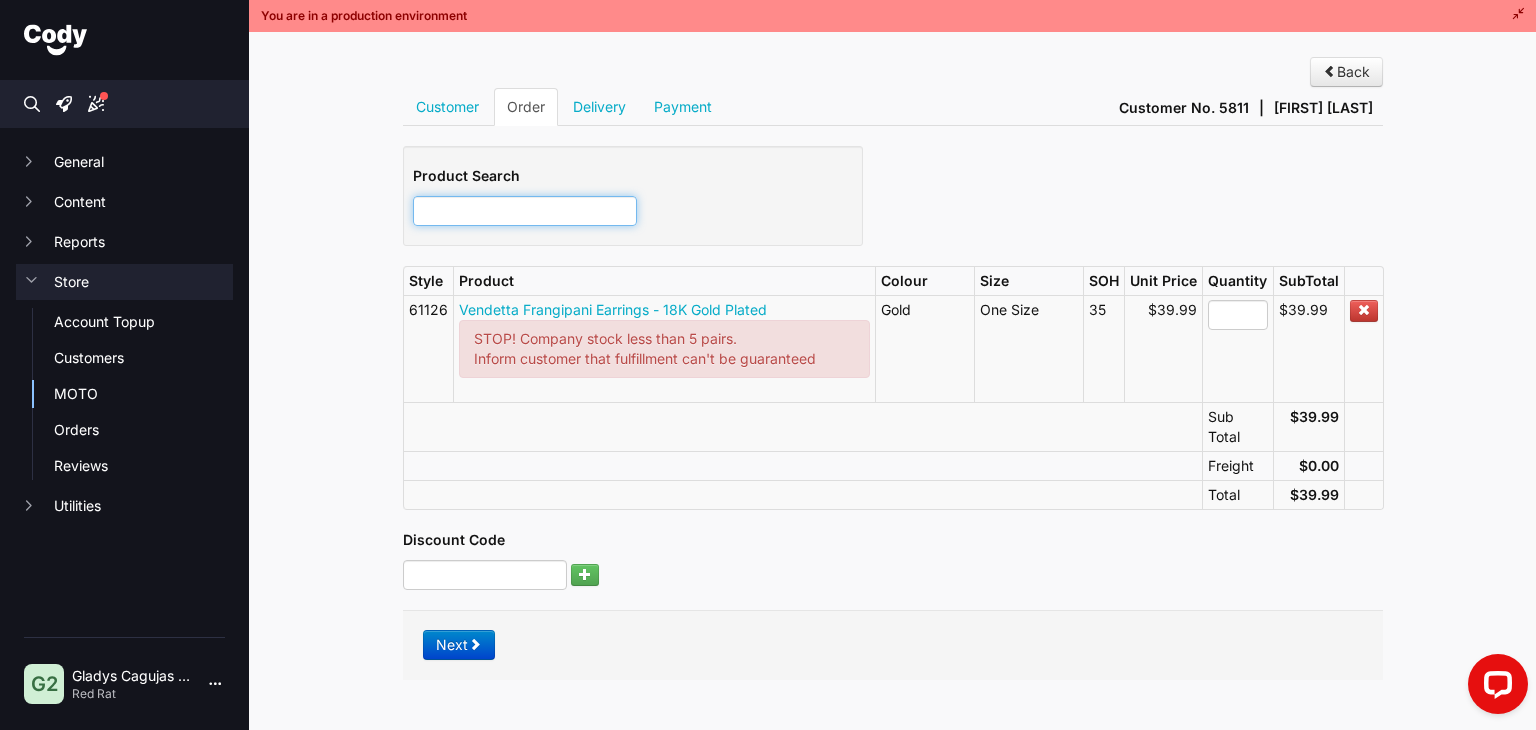 click at bounding box center [525, 211] 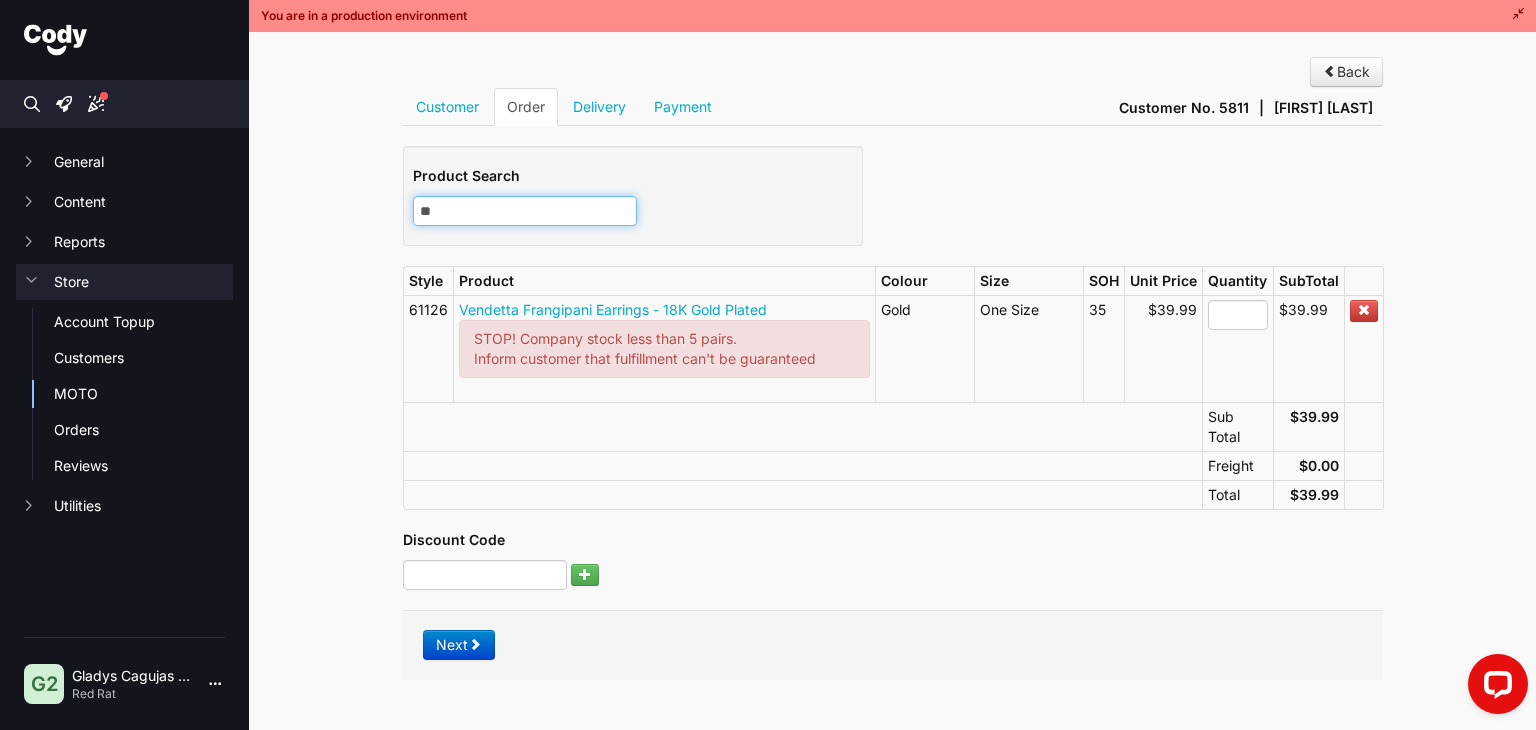 type on "***" 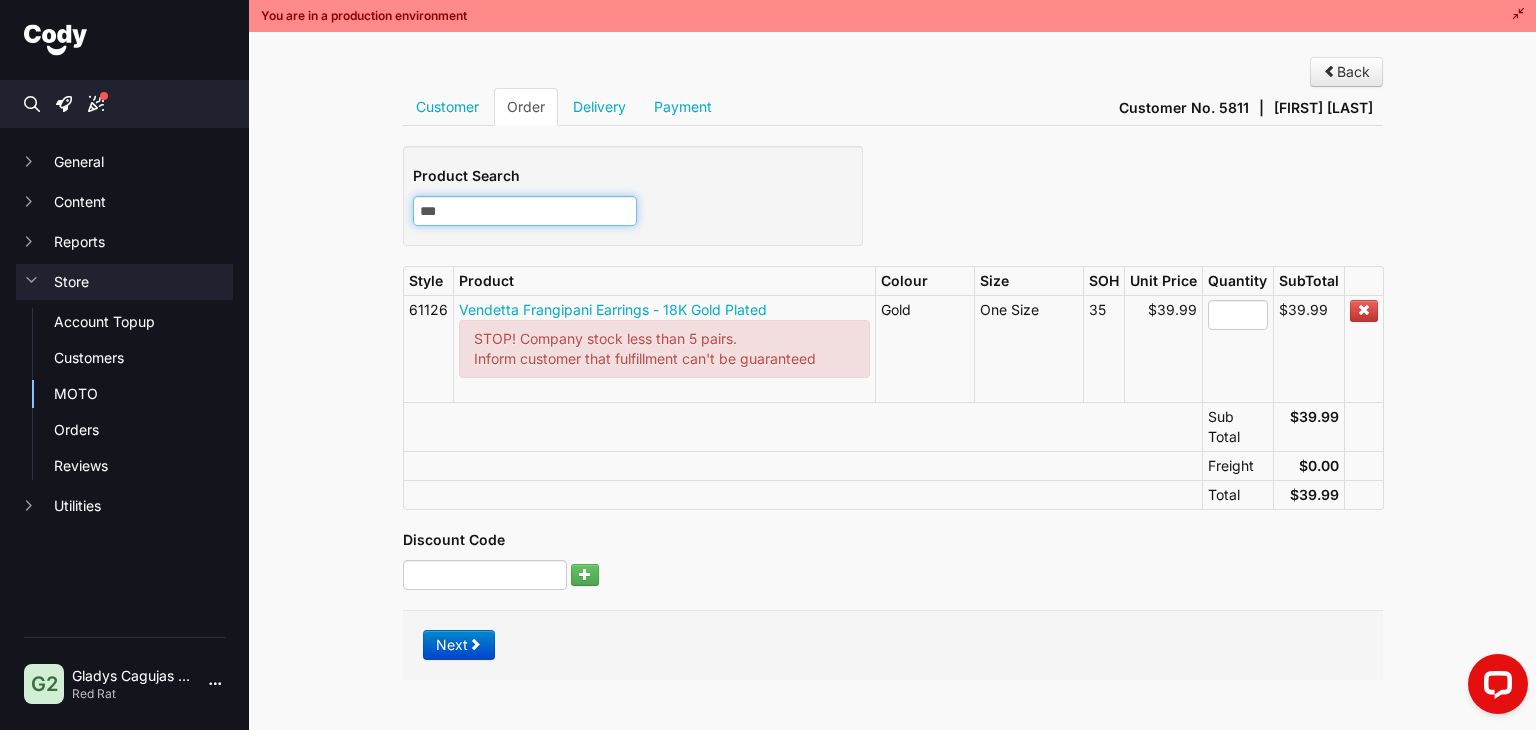 type on "***" 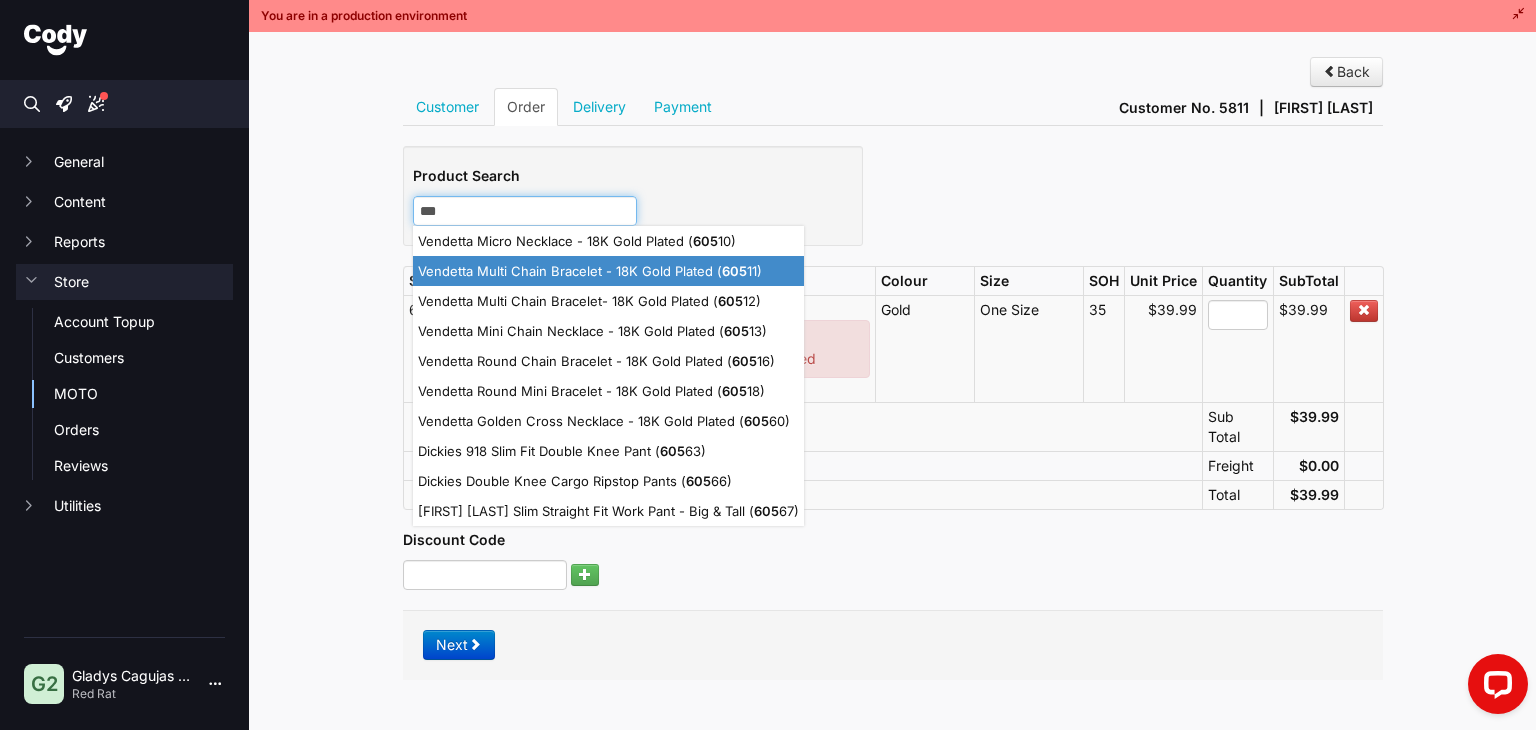 type 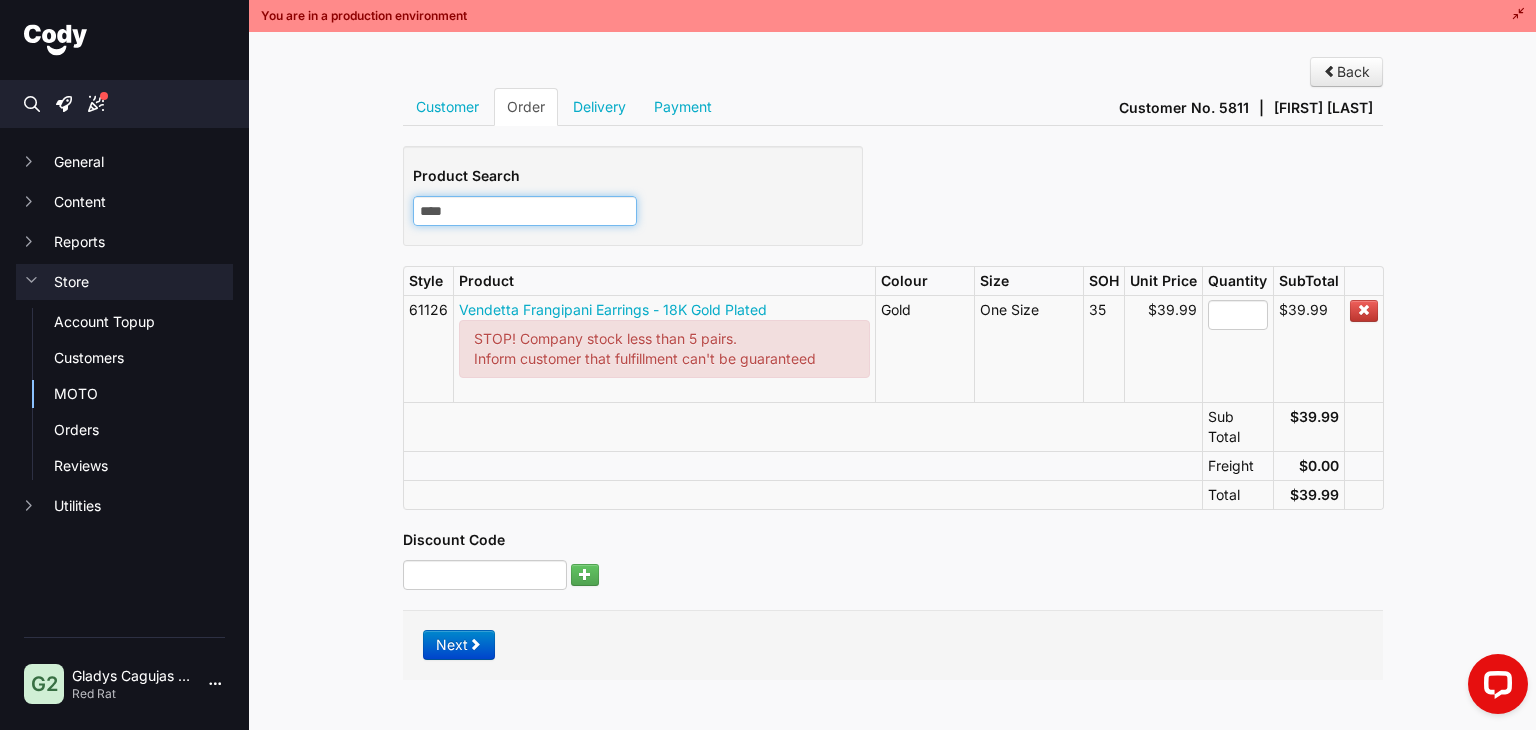type on "*****" 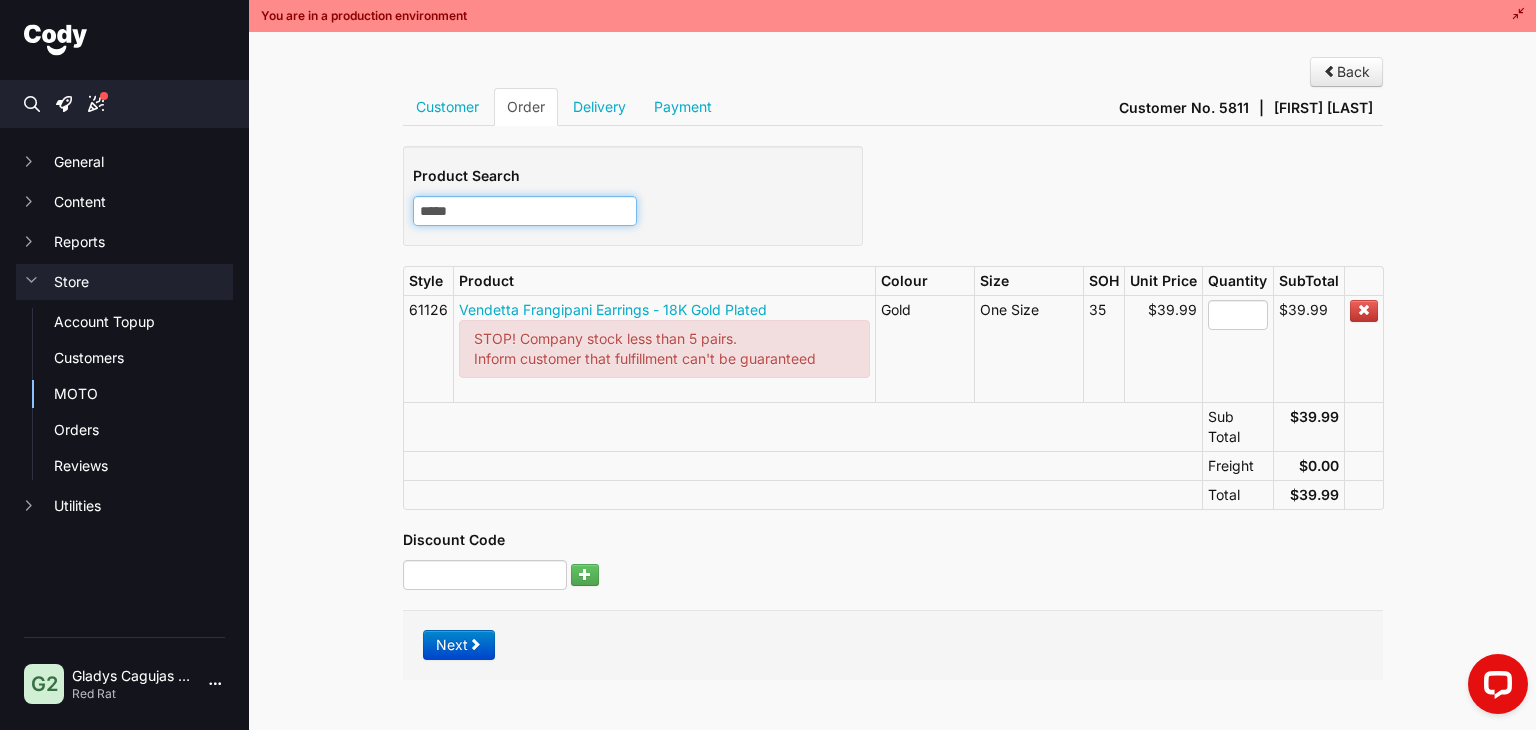 type on "*****" 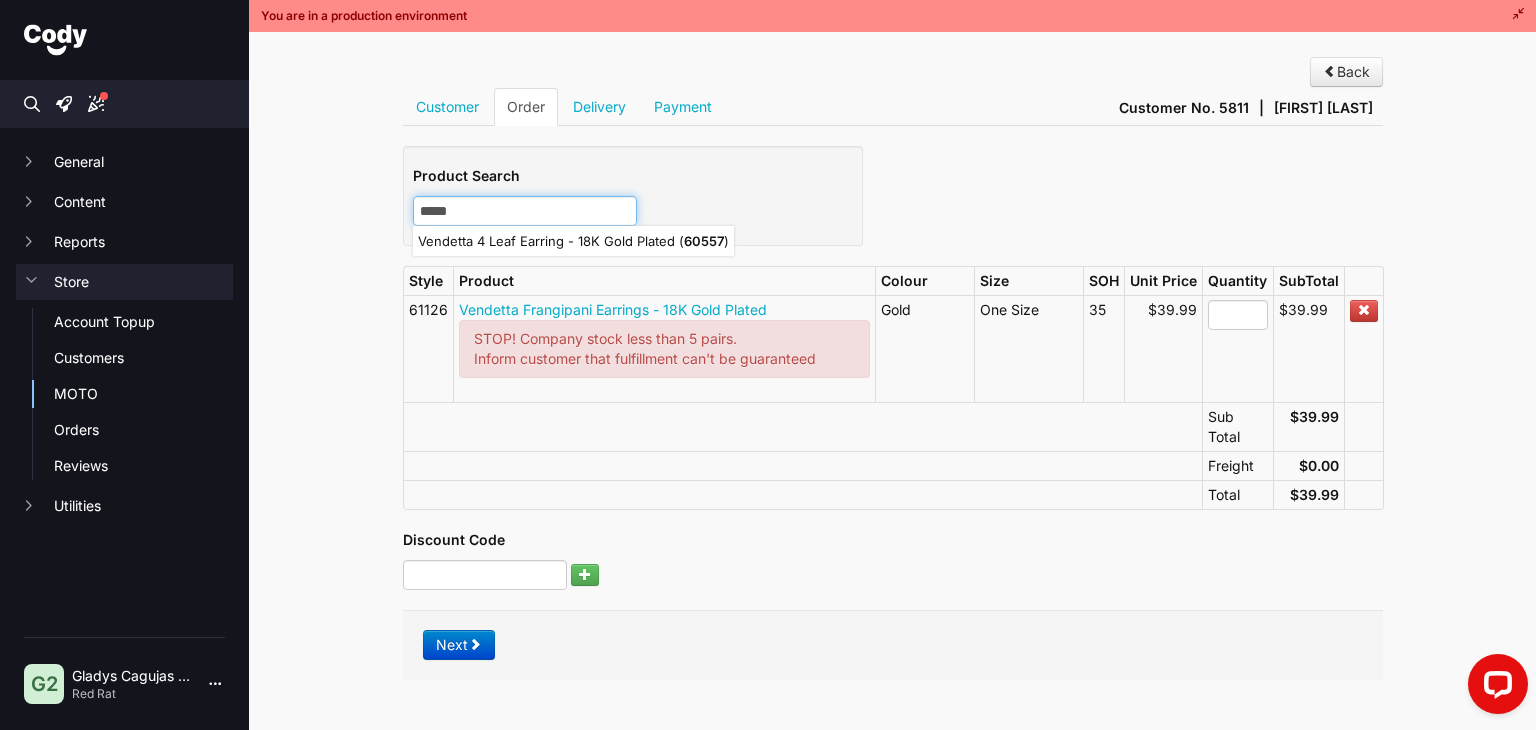 type on "*****" 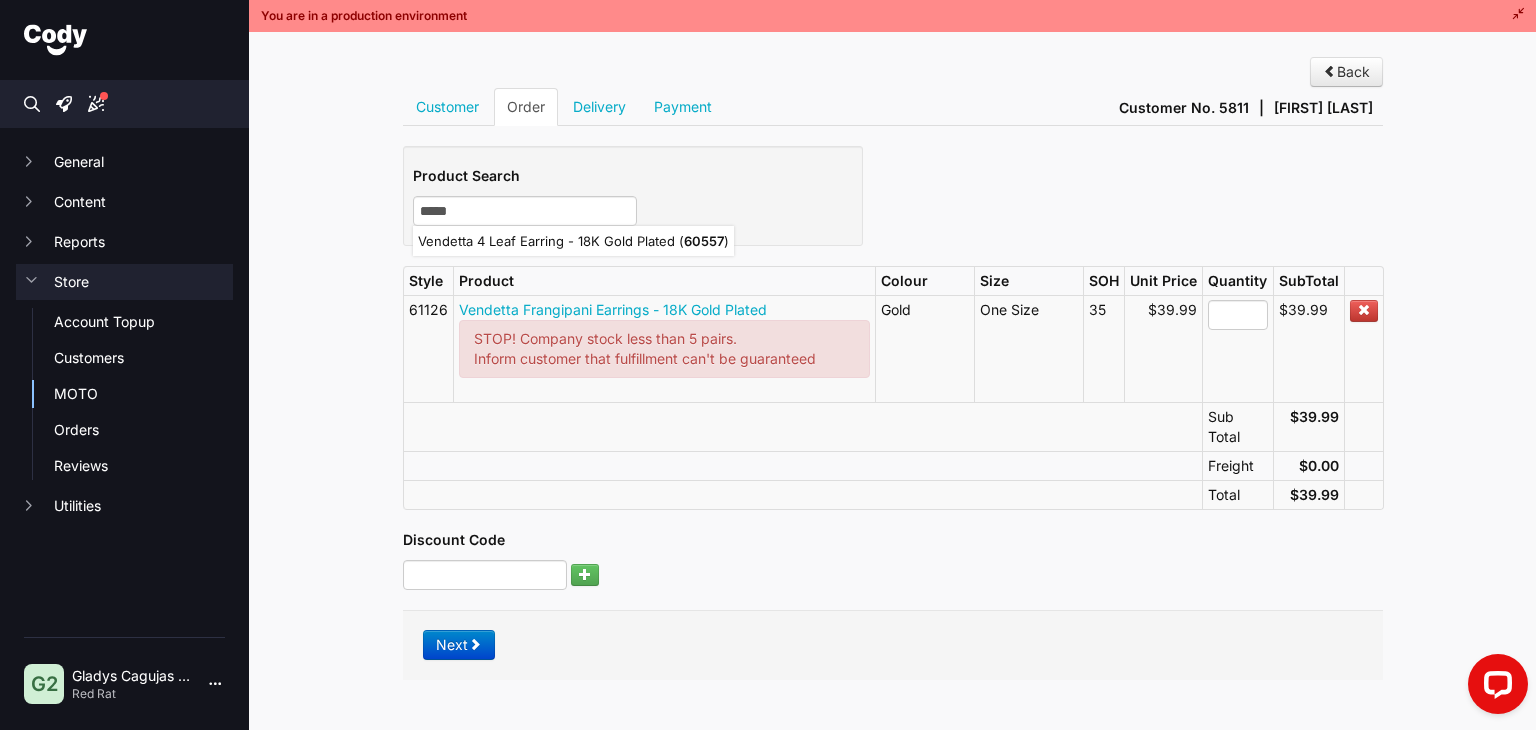 type 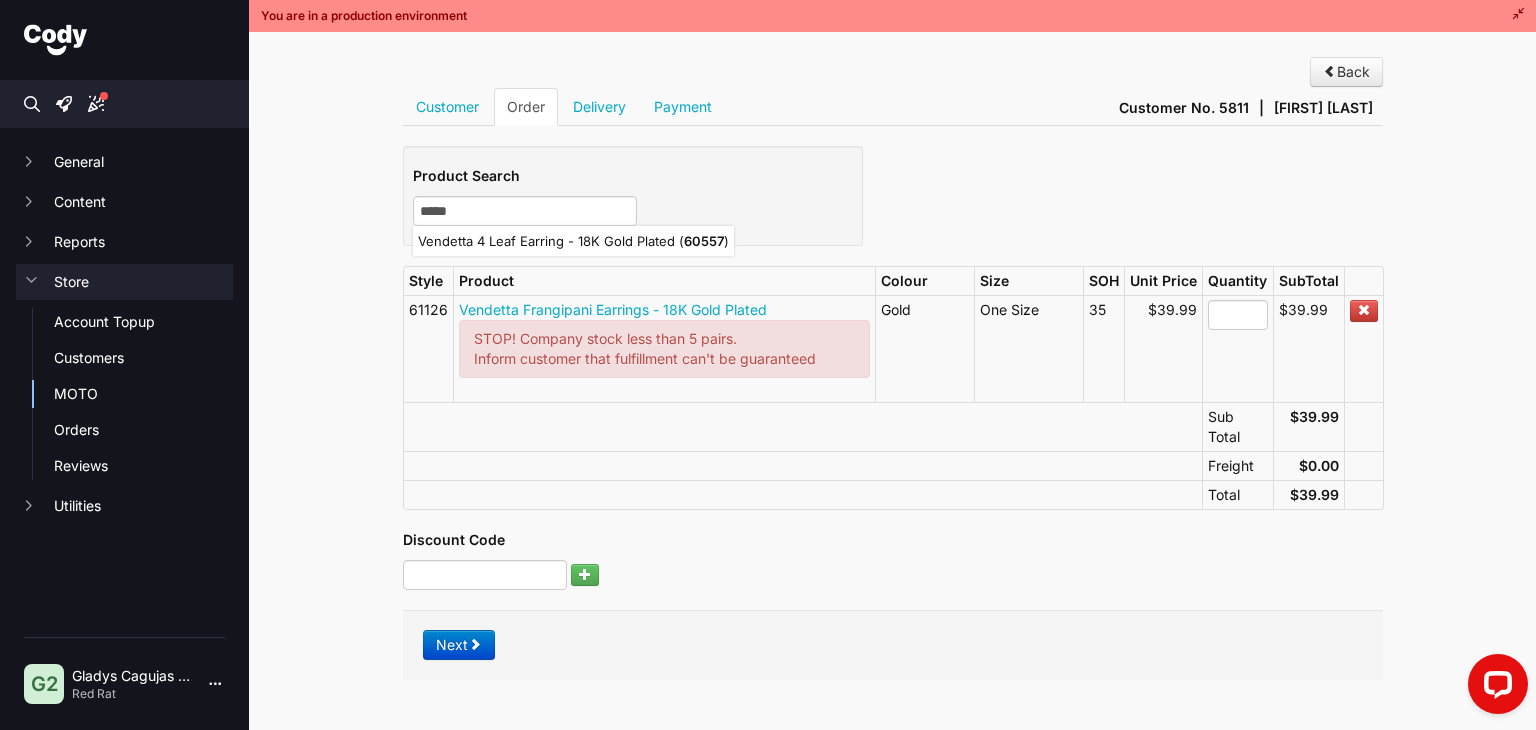 click on "Product Search
***** 60557 Vendetta 4 Leaf Earring - 18K Gold Plated ( 60557 )" at bounding box center (633, 206) 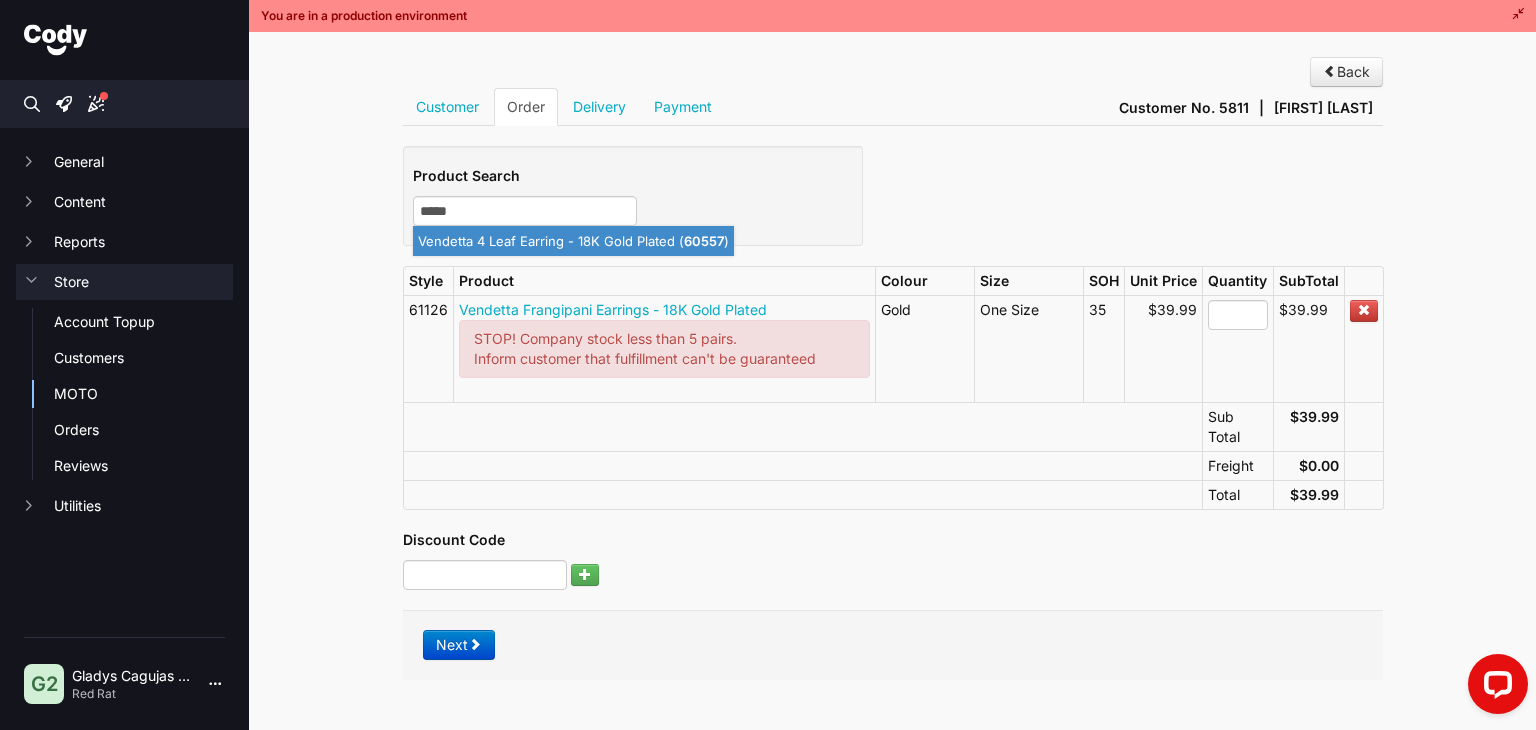 click on "Vendetta 4 Leaf Earring - 18K Gold Plated ( 60557 )" at bounding box center [573, 241] 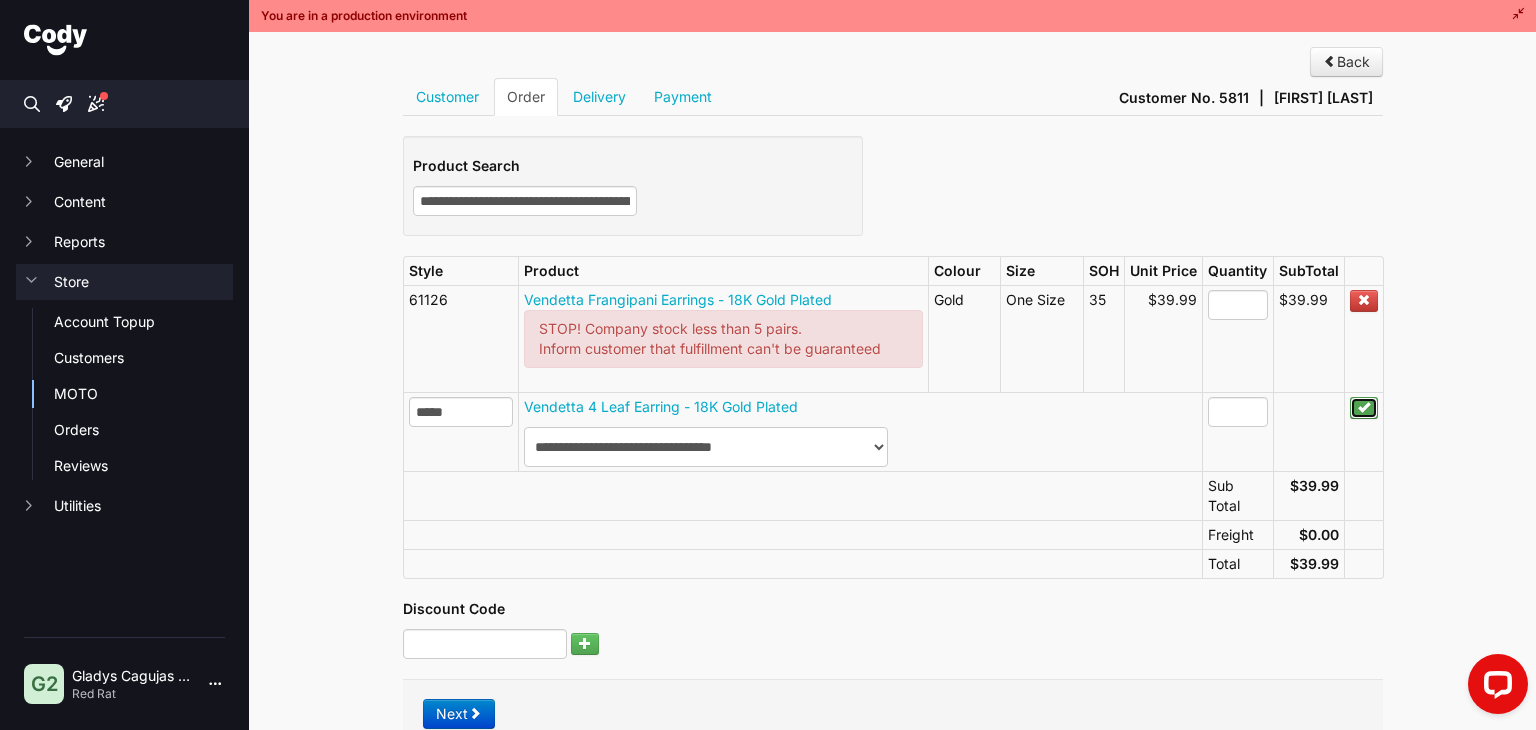 click at bounding box center [1364, 407] 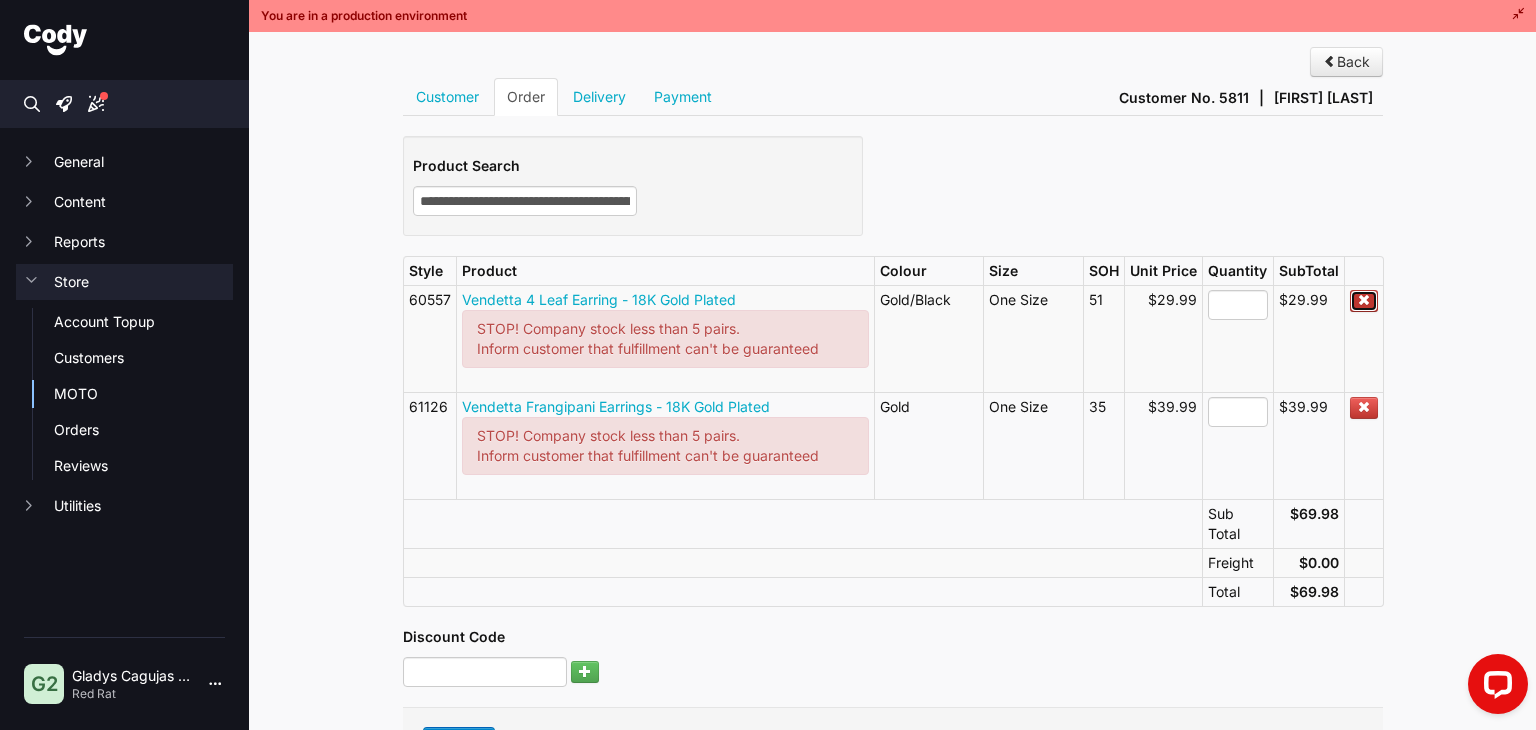 click at bounding box center [1364, 300] 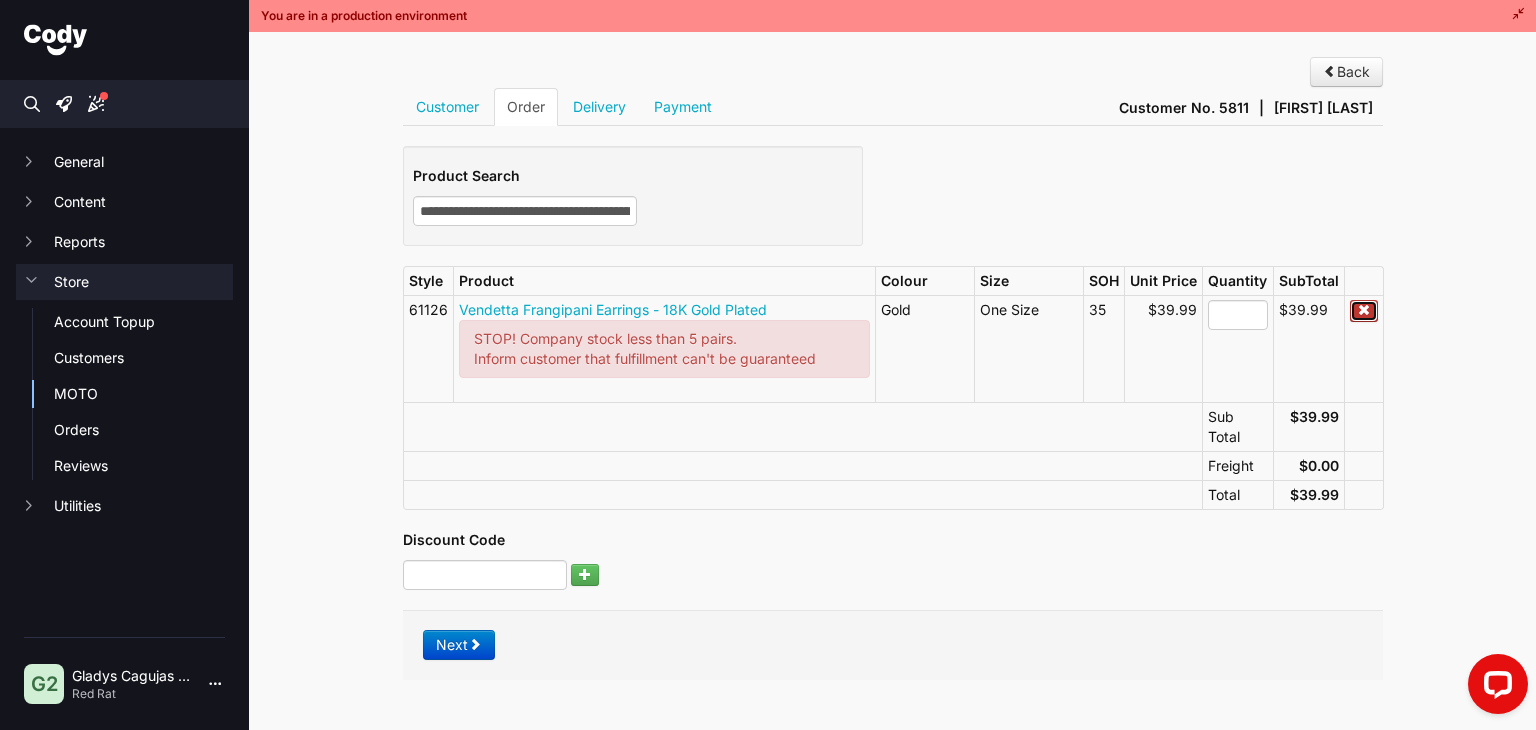 click at bounding box center [1364, 310] 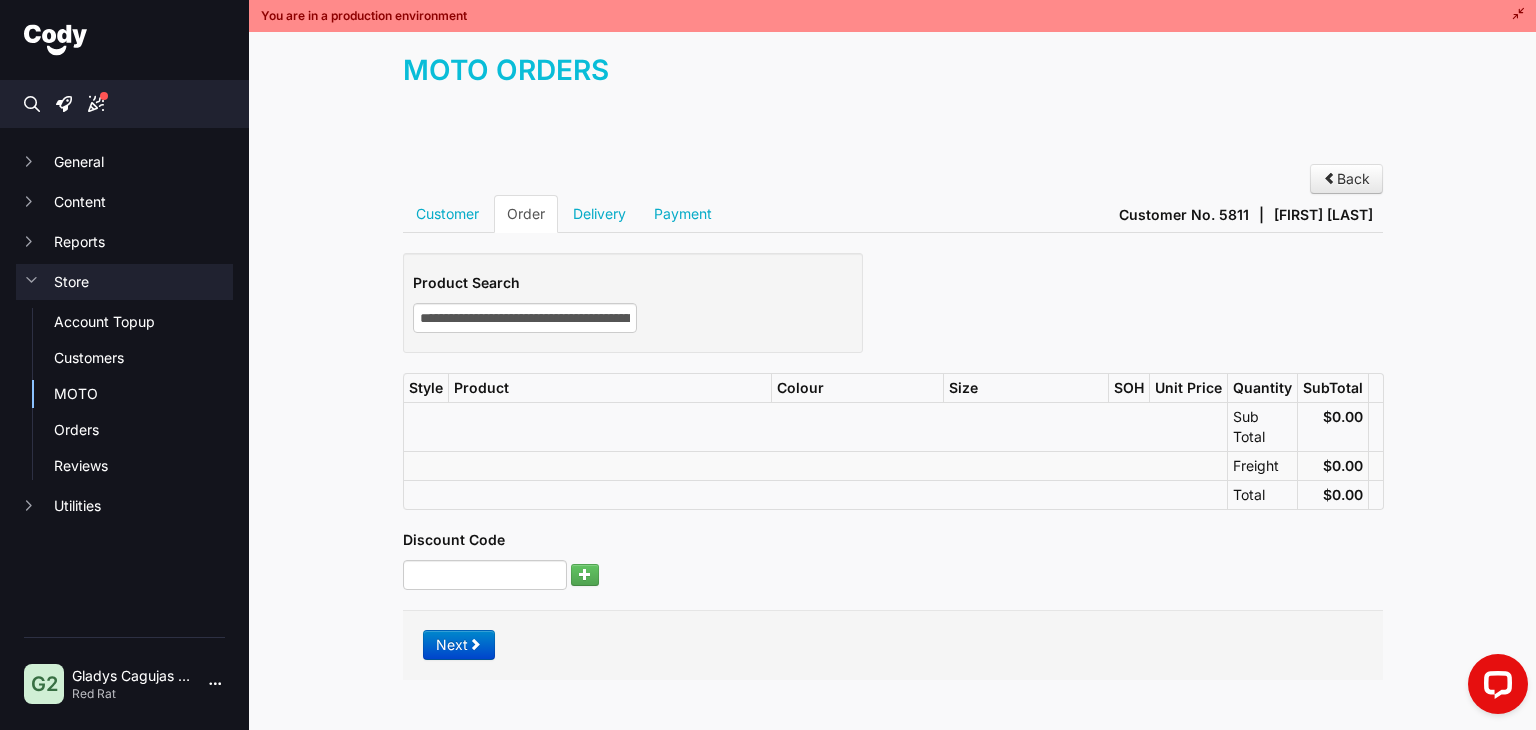 scroll, scrollTop: 92, scrollLeft: 0, axis: vertical 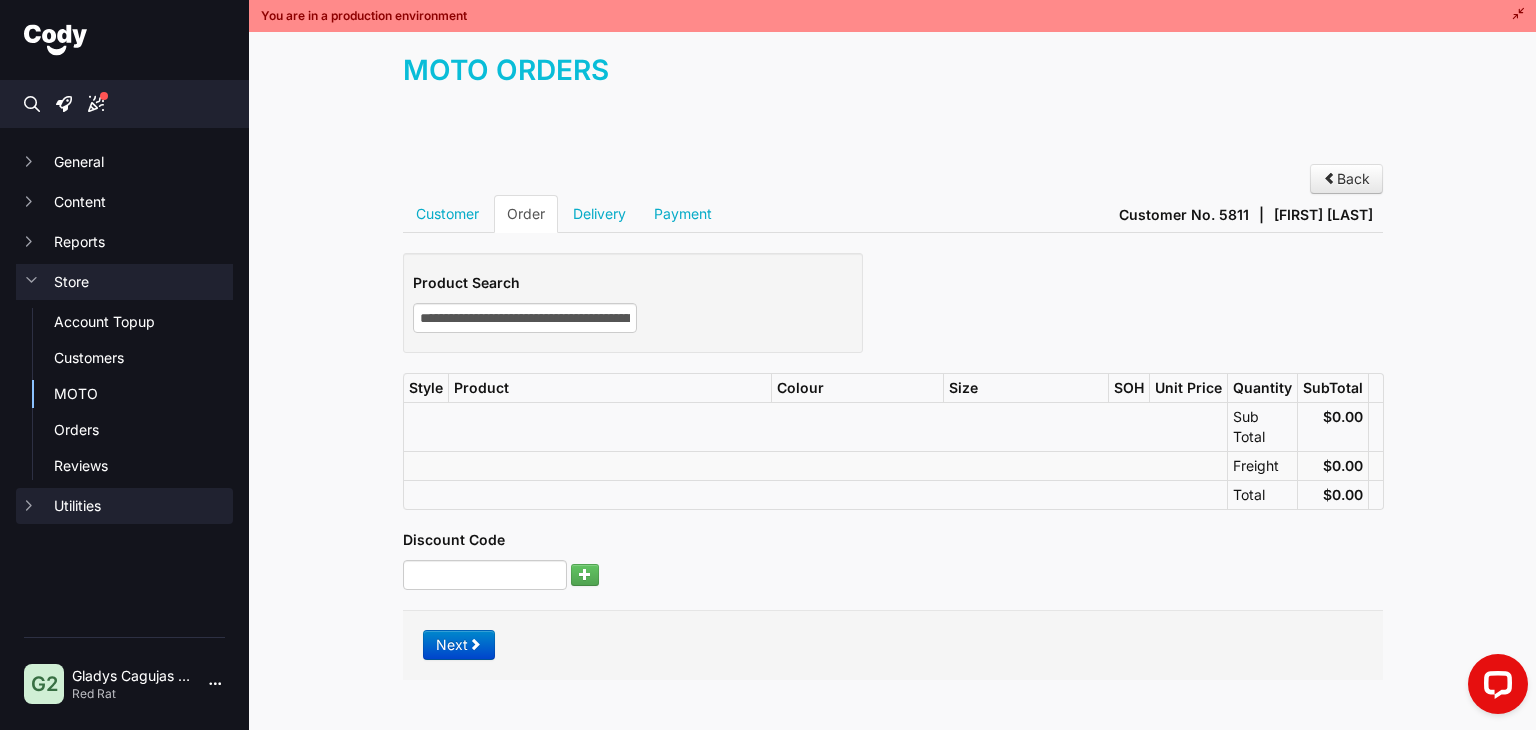 click on "Utilities" at bounding box center [124, 506] 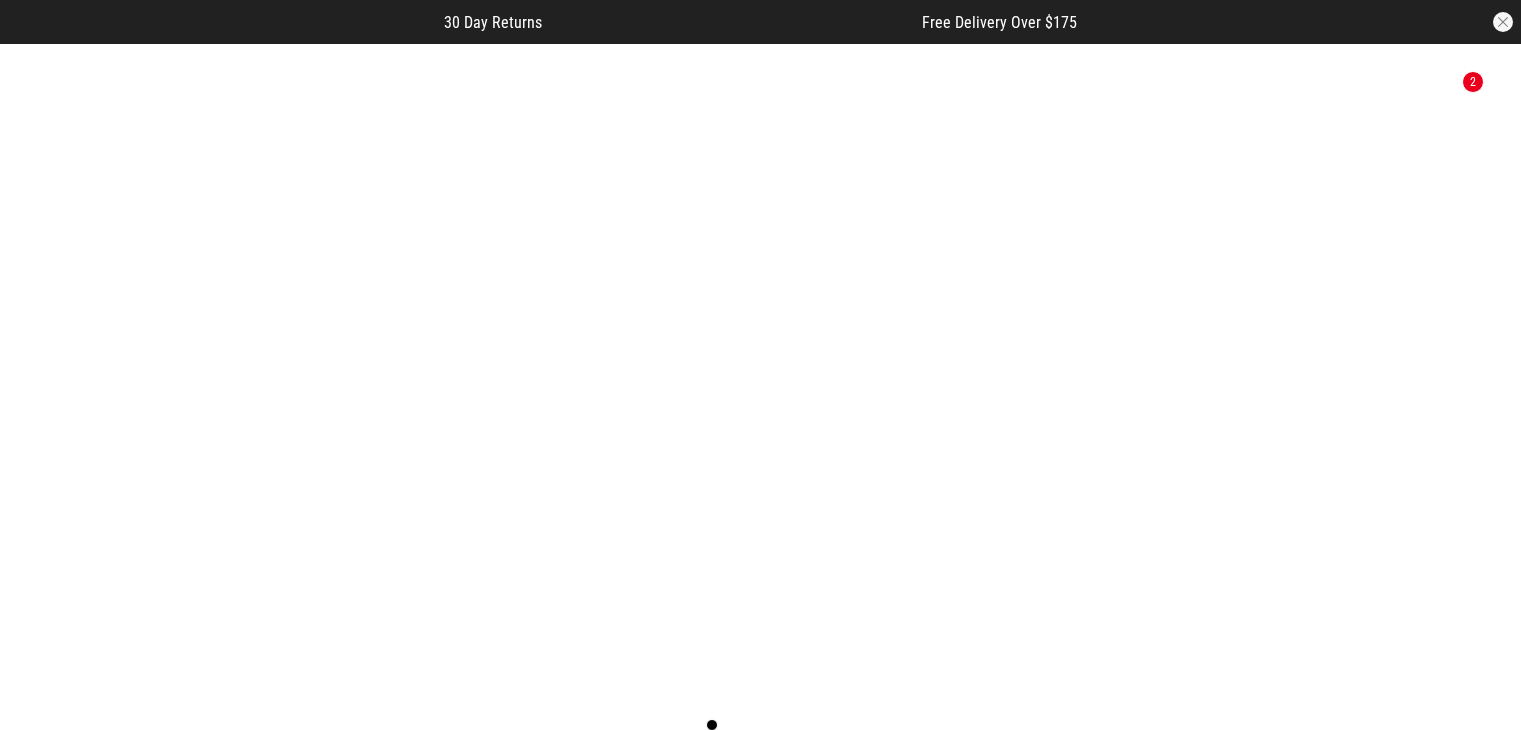 scroll, scrollTop: 0, scrollLeft: 0, axis: both 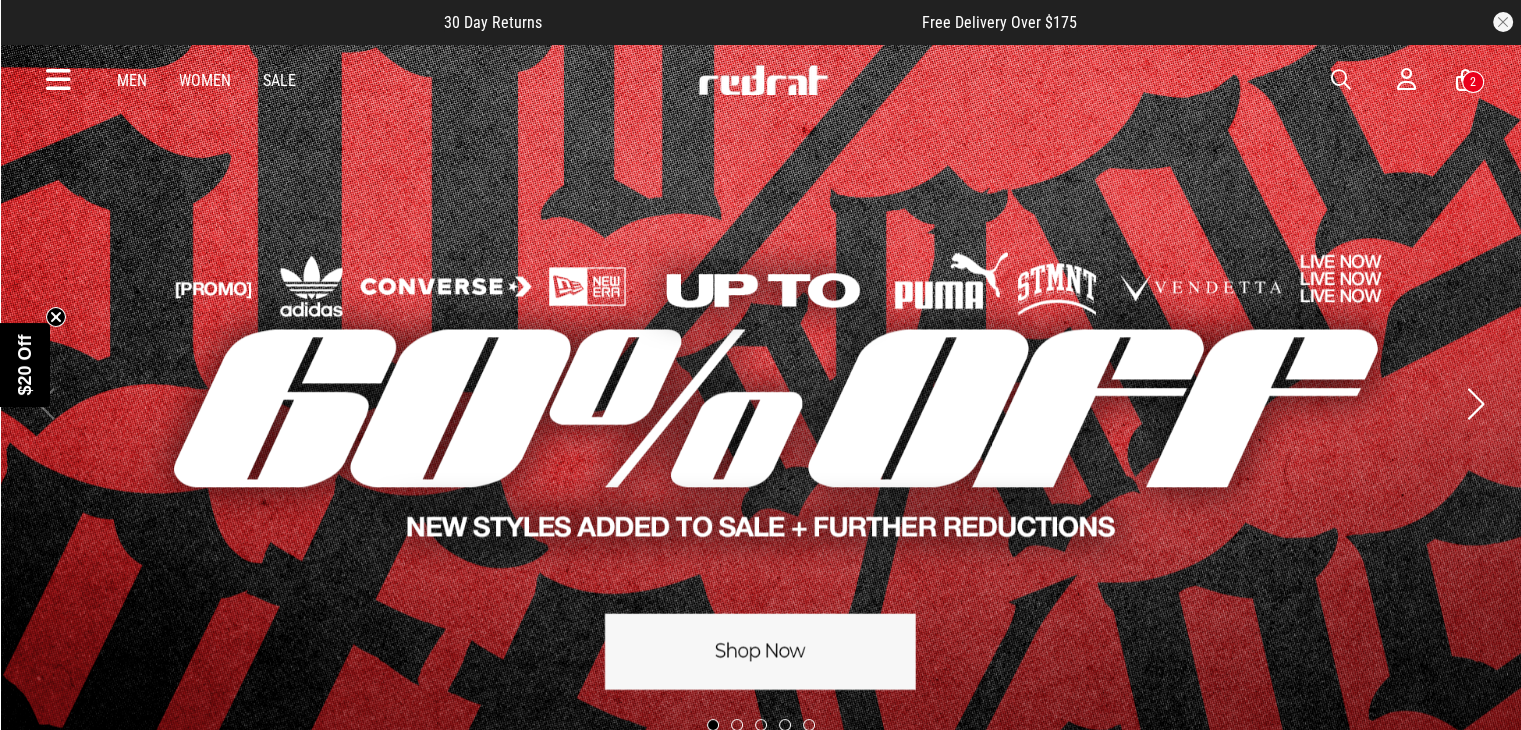 click at bounding box center (58, 80) 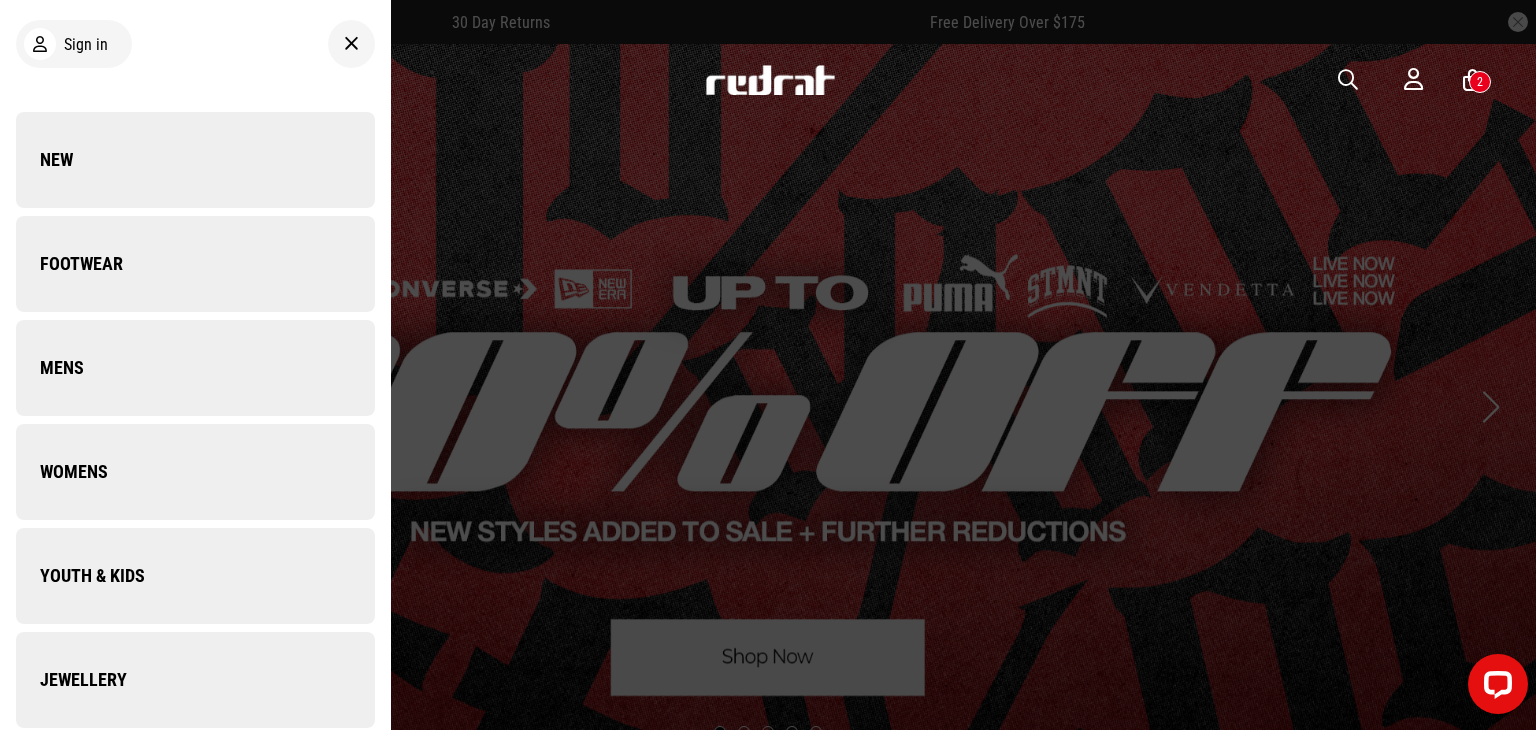scroll, scrollTop: 0, scrollLeft: 0, axis: both 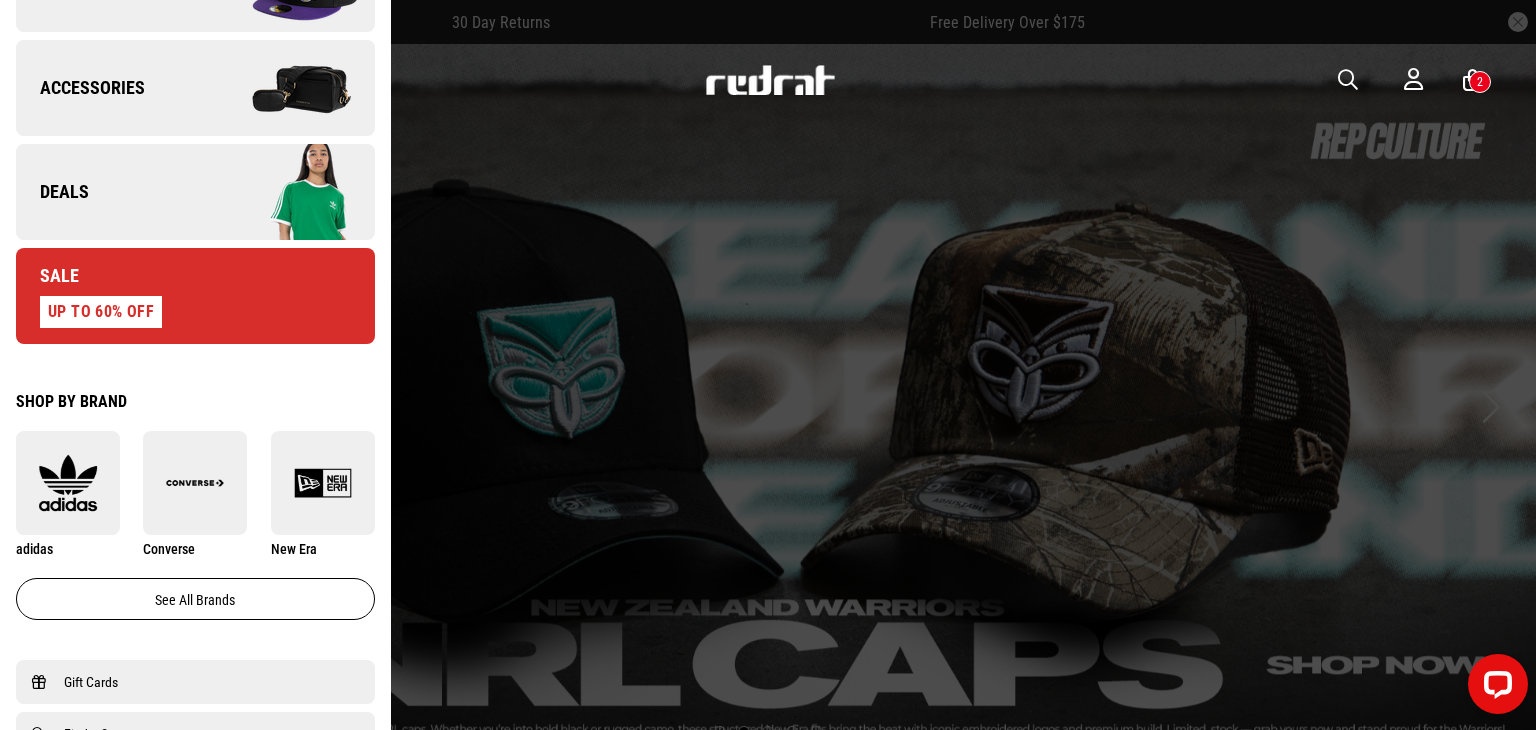 click on "Deals" at bounding box center (195, 192) 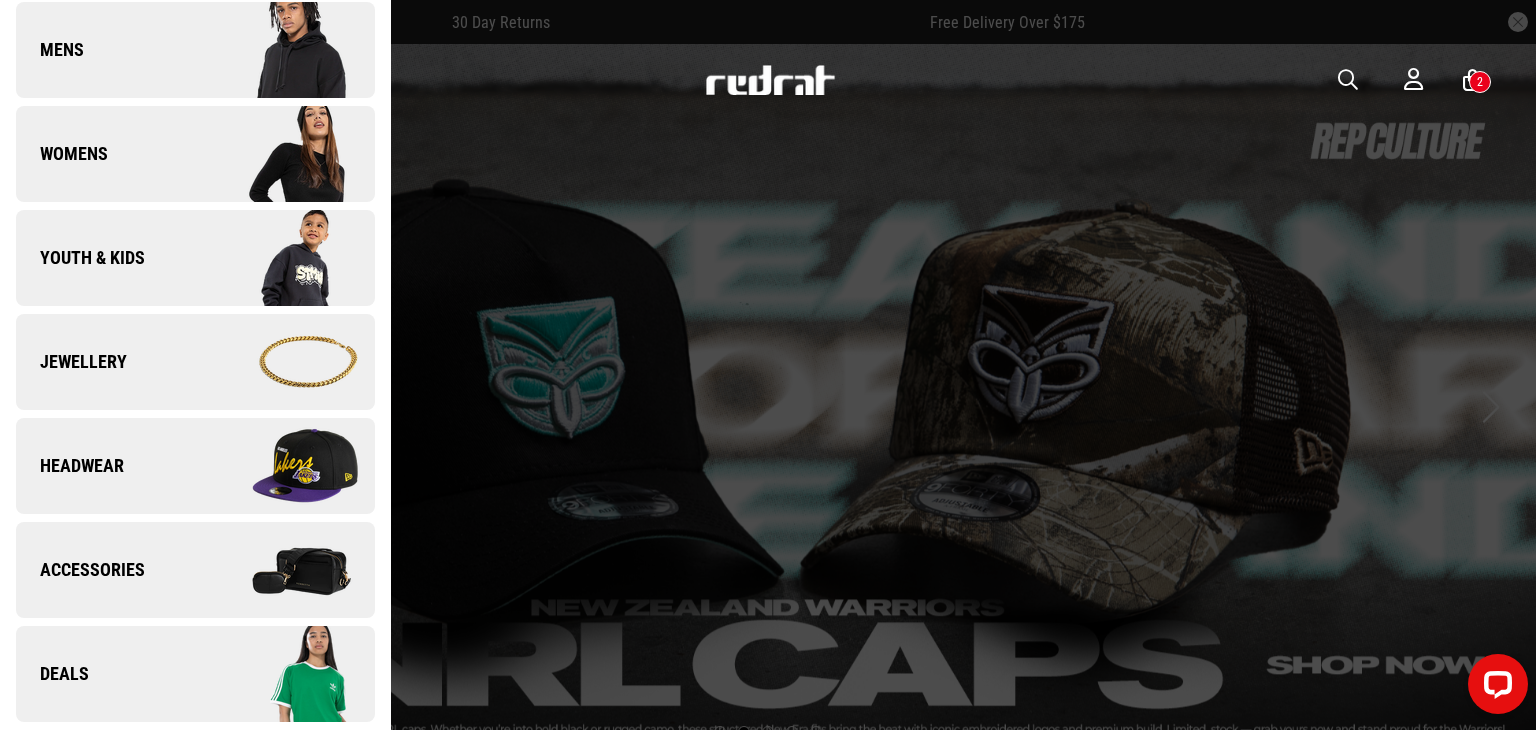 scroll, scrollTop: 0, scrollLeft: 0, axis: both 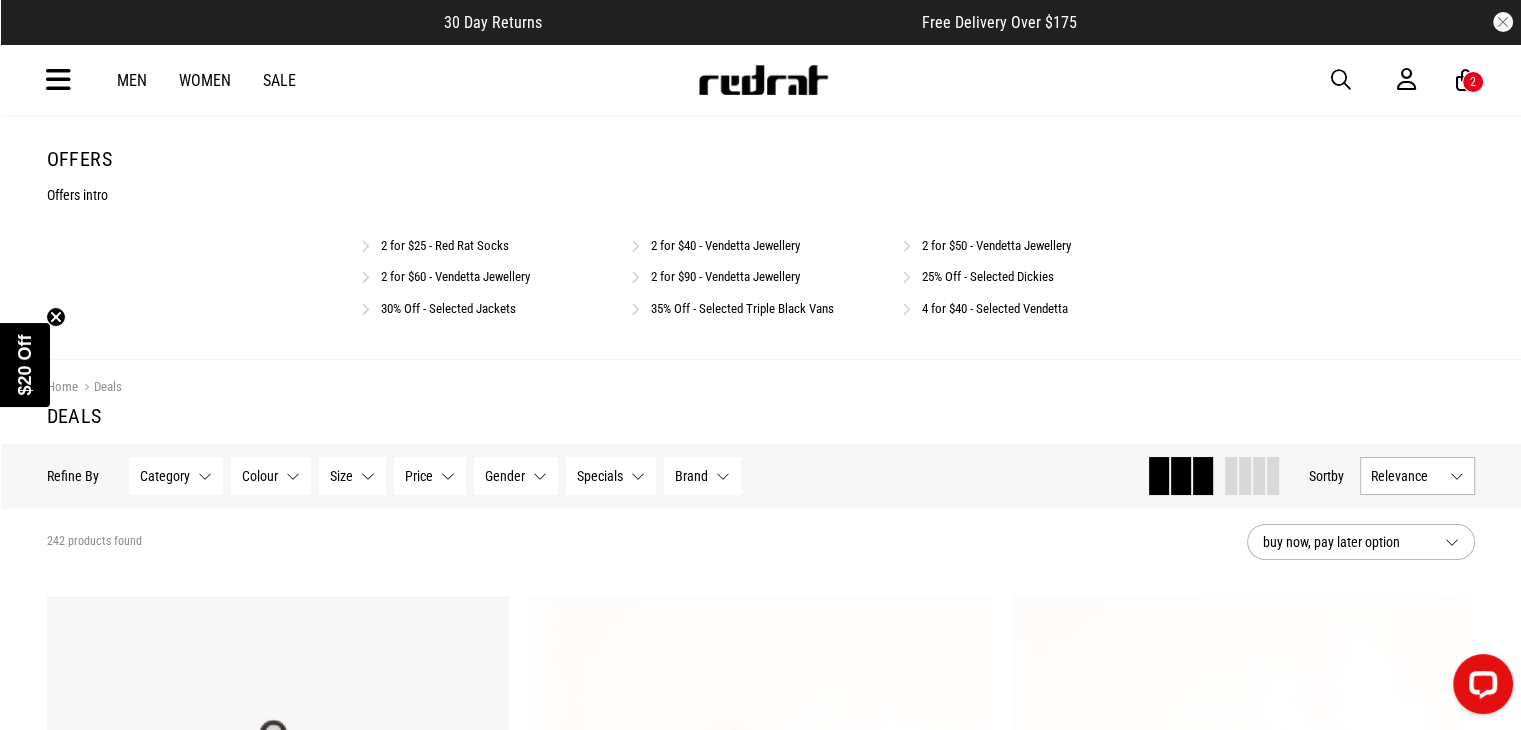 click on "2 for $50 - Vendetta Jewellery" at bounding box center (996, 245) 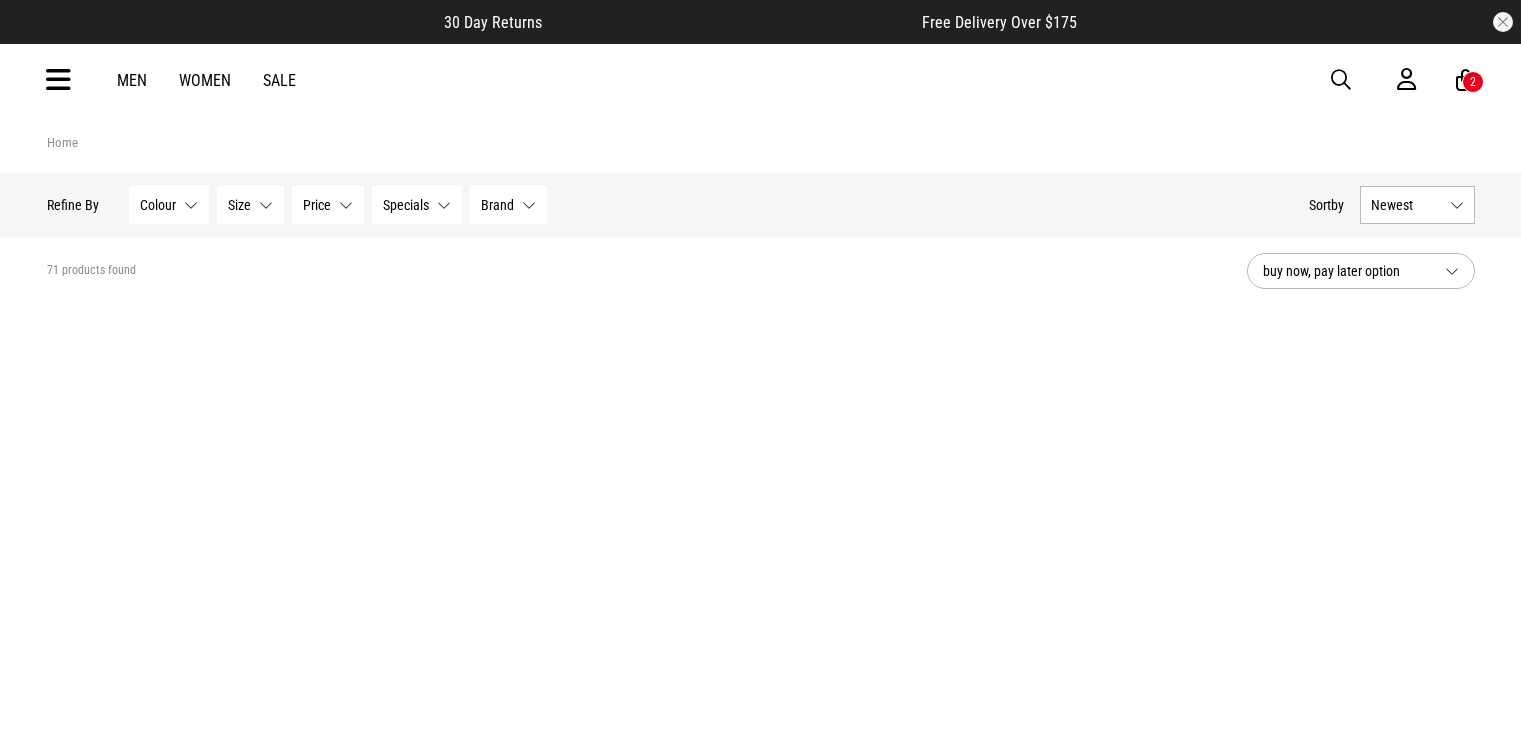 scroll, scrollTop: 0, scrollLeft: 0, axis: both 